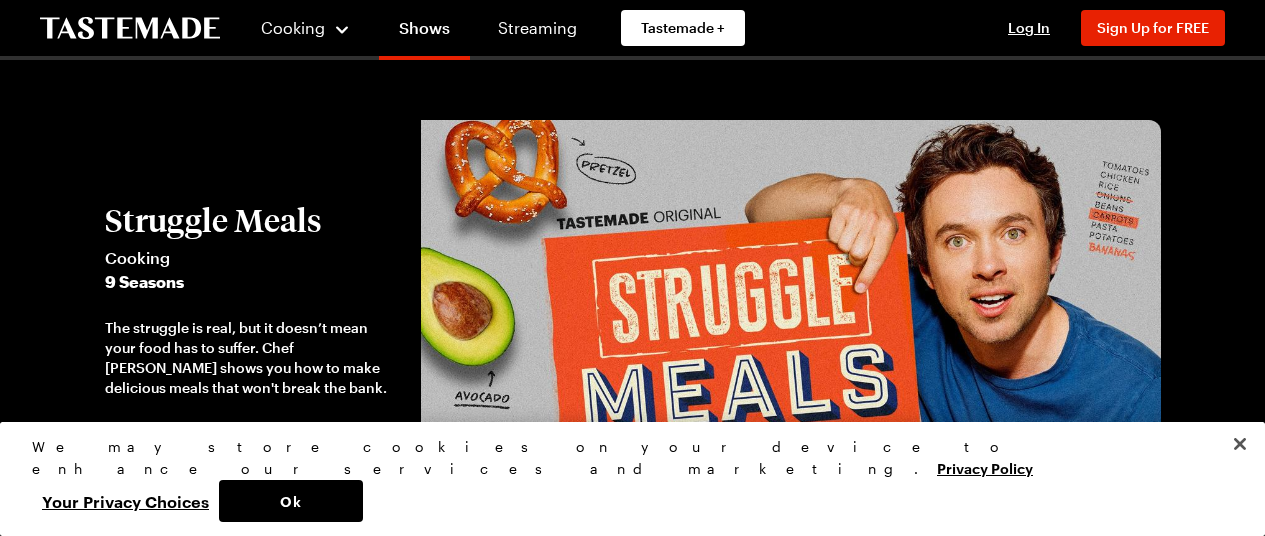 scroll, scrollTop: 0, scrollLeft: 0, axis: both 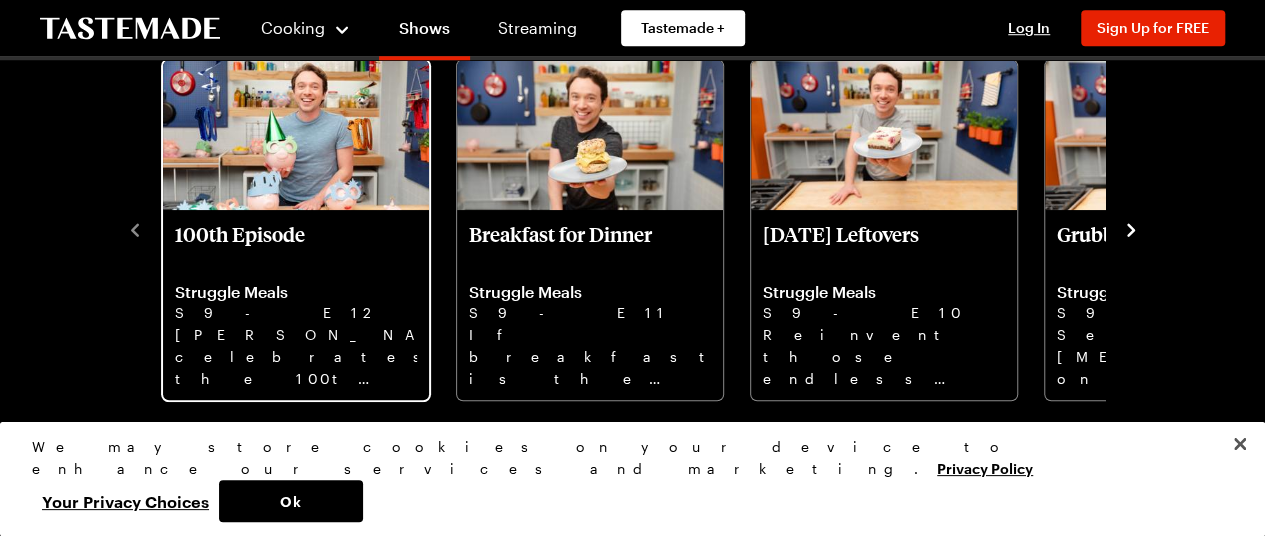 click at bounding box center [296, 135] 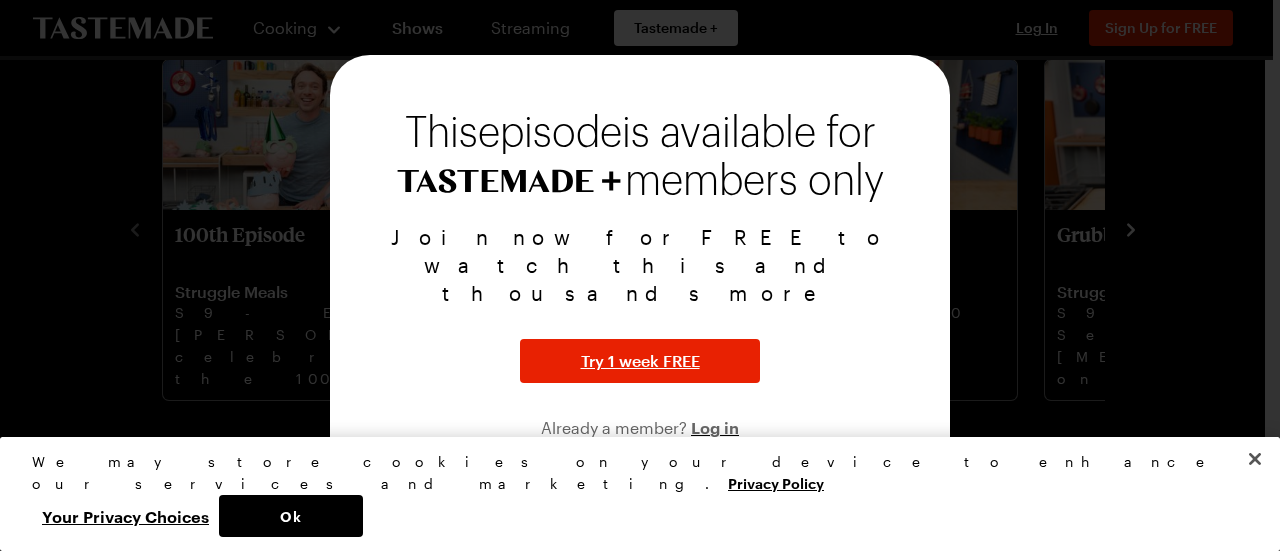 click at bounding box center [640, 275] 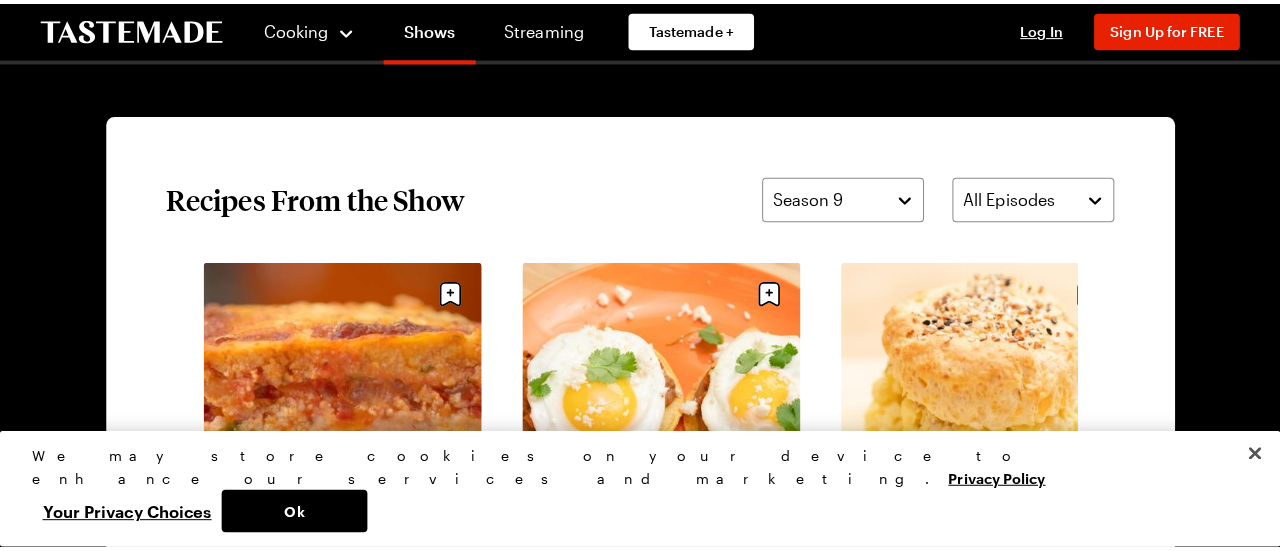 scroll, scrollTop: 1500, scrollLeft: 0, axis: vertical 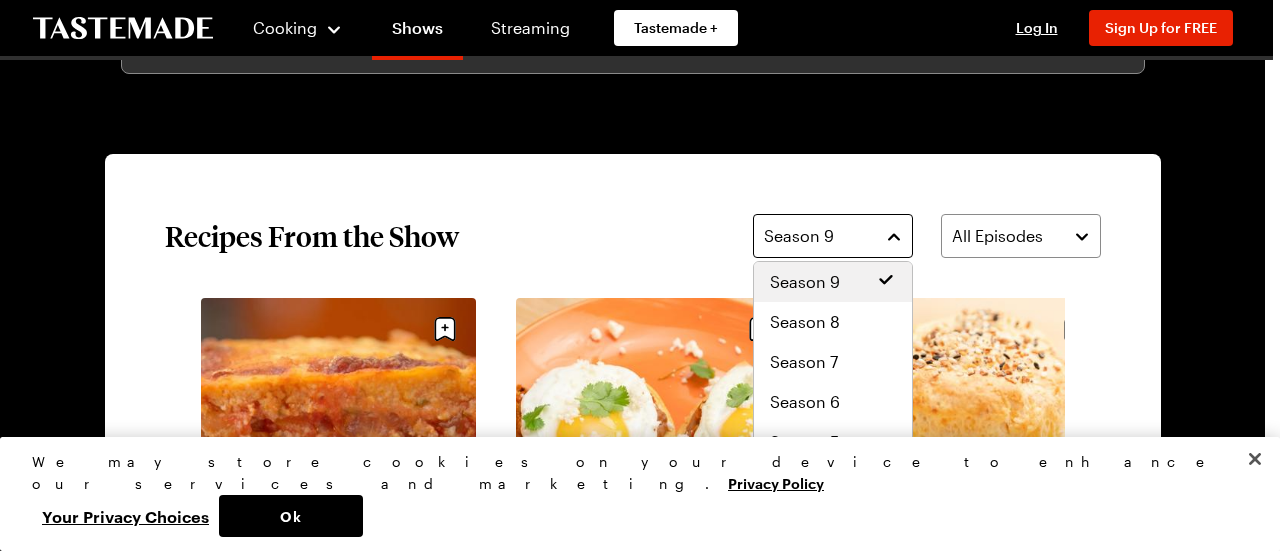 click on "Season 9" at bounding box center [833, 236] 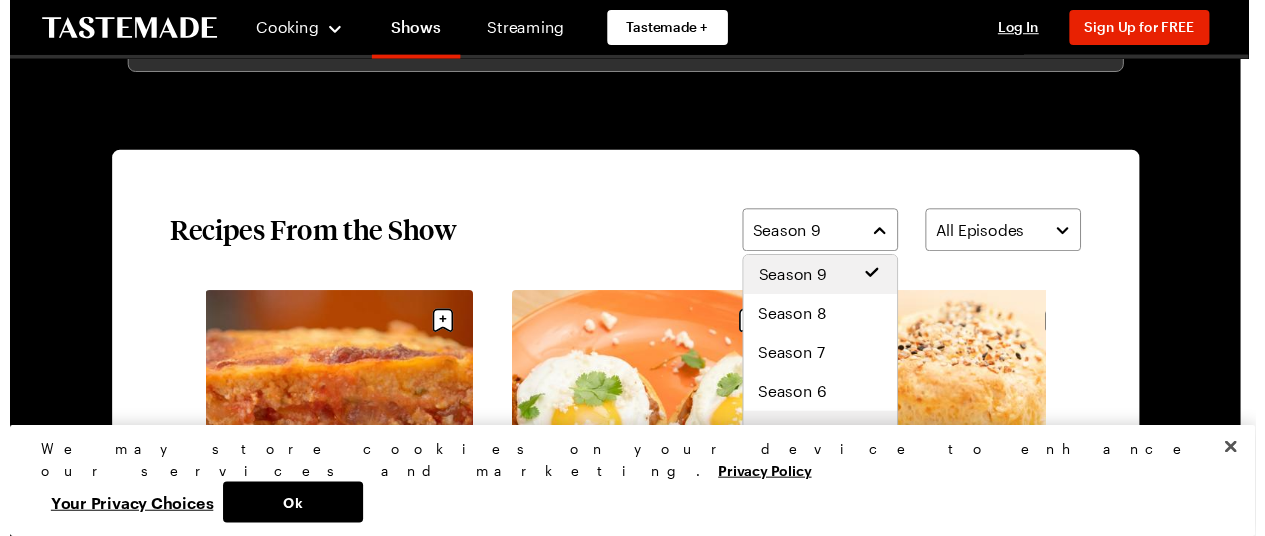 scroll, scrollTop: 0, scrollLeft: 0, axis: both 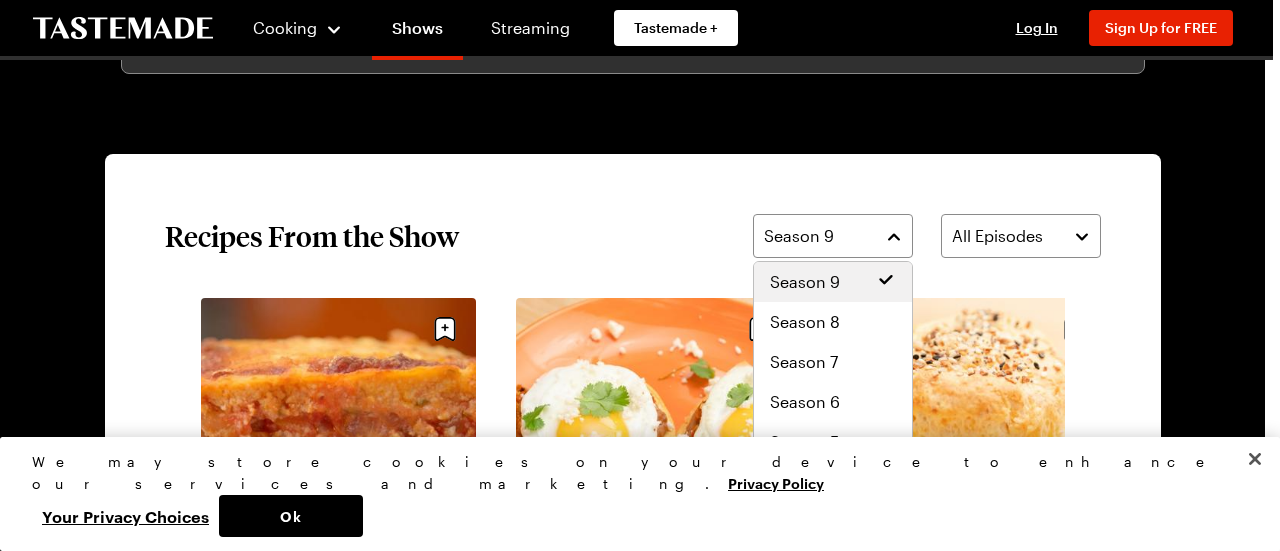 click on "Season 9 All Episodes" at bounding box center (927, 236) 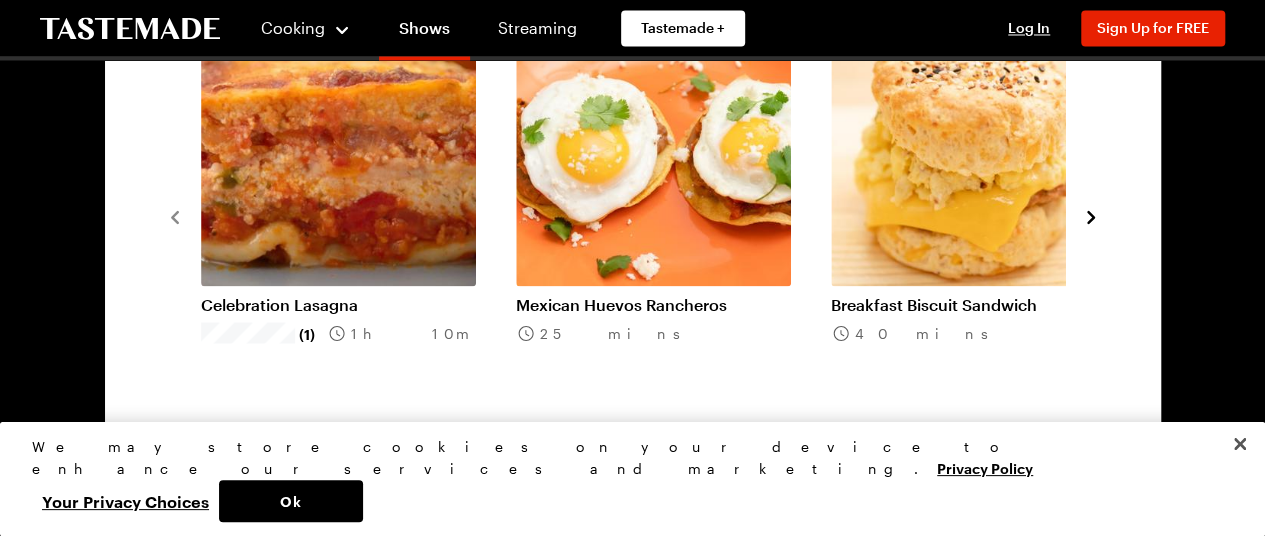 scroll, scrollTop: 1800, scrollLeft: 0, axis: vertical 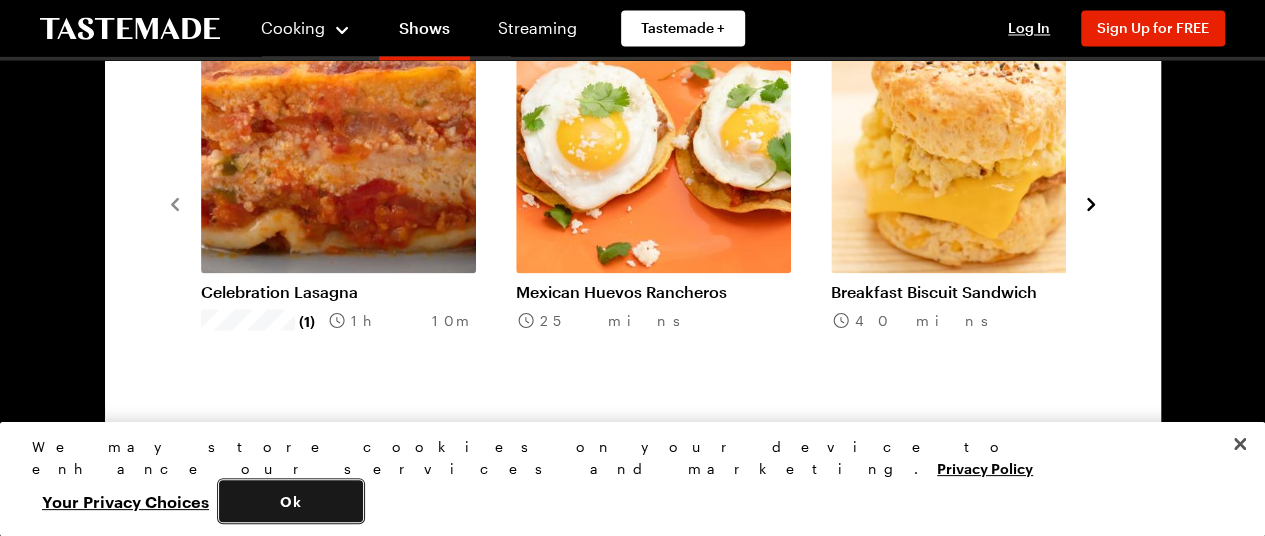 click on "Ok" at bounding box center [291, 501] 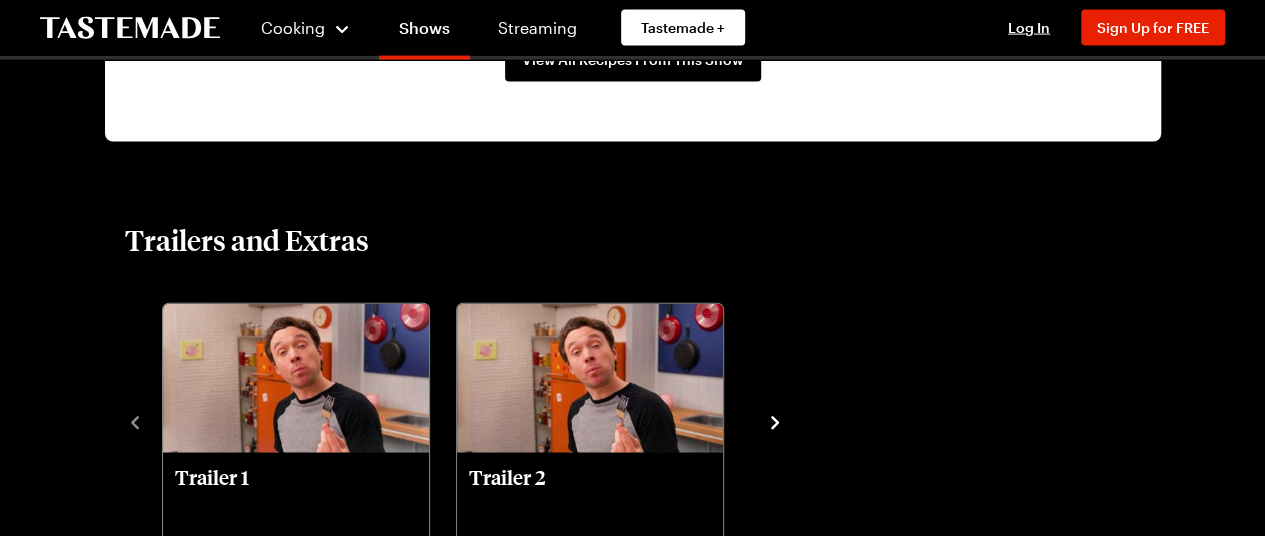 scroll, scrollTop: 2200, scrollLeft: 0, axis: vertical 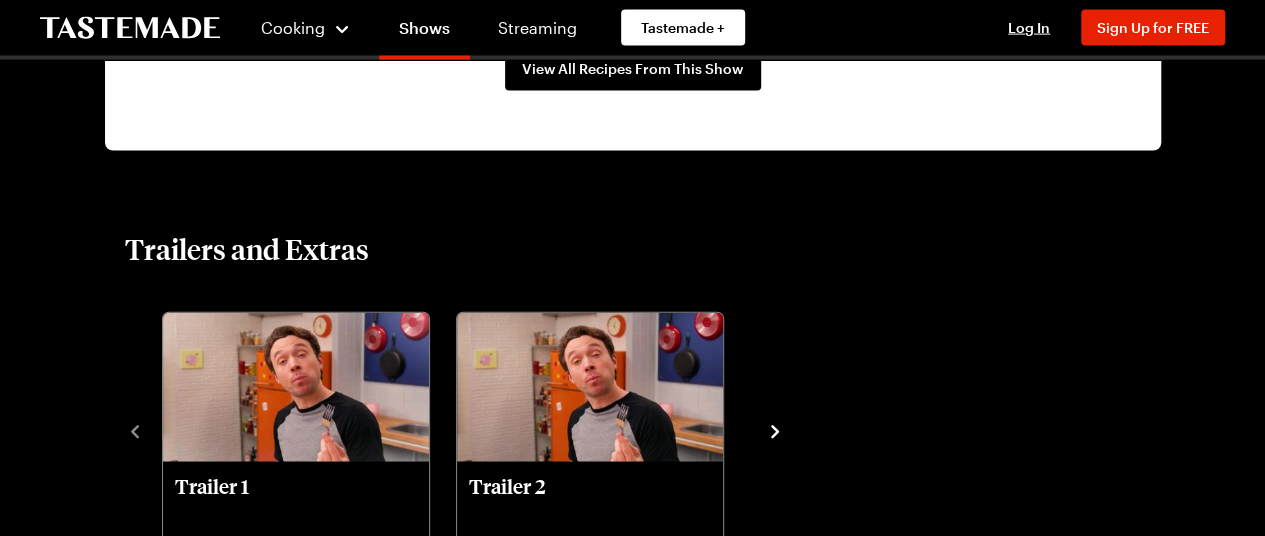 click 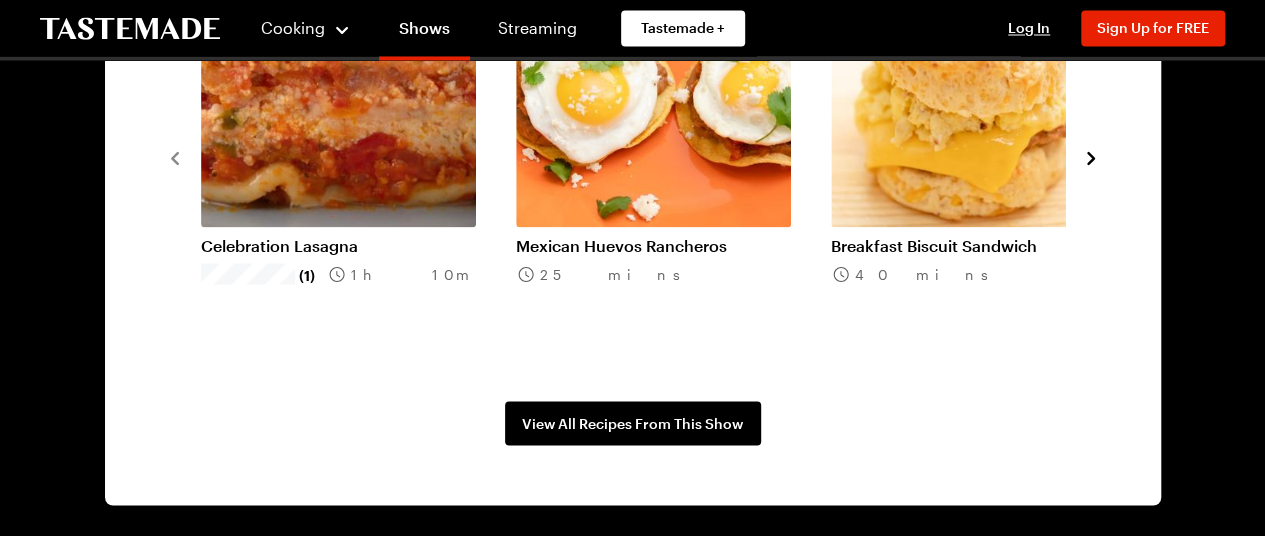 scroll, scrollTop: 1800, scrollLeft: 0, axis: vertical 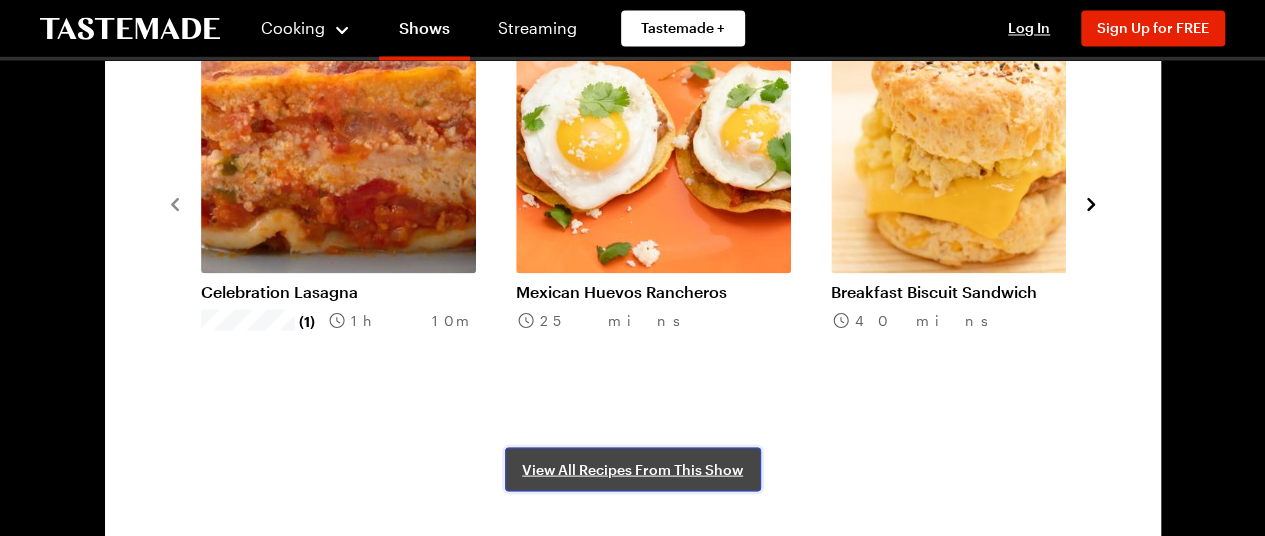 click on "View All Recipes From This Show" at bounding box center [632, 469] 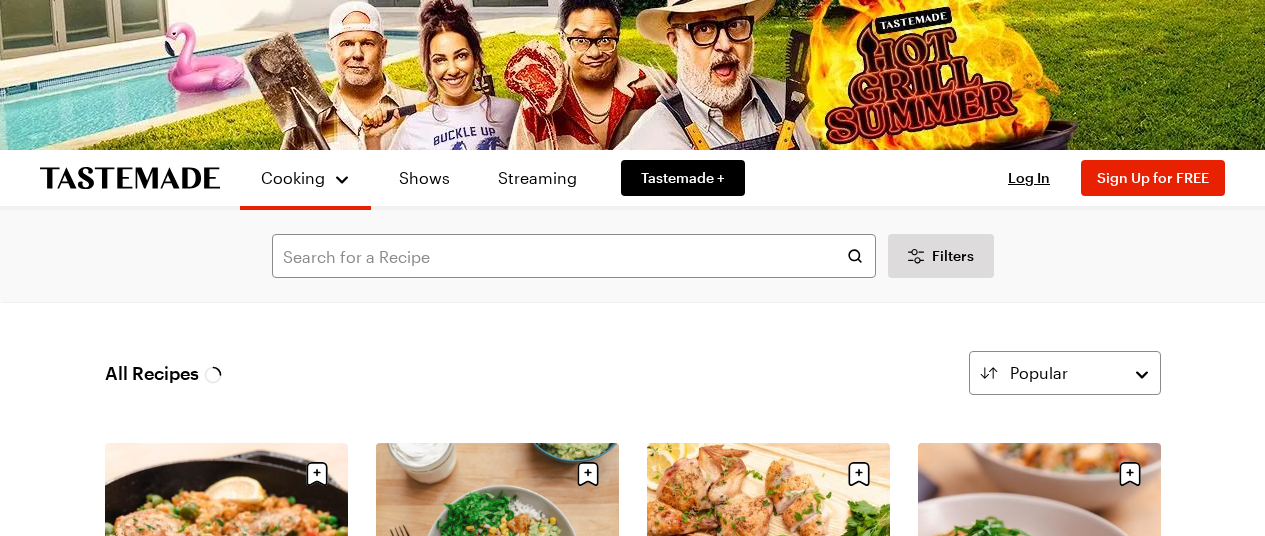 scroll, scrollTop: 0, scrollLeft: 0, axis: both 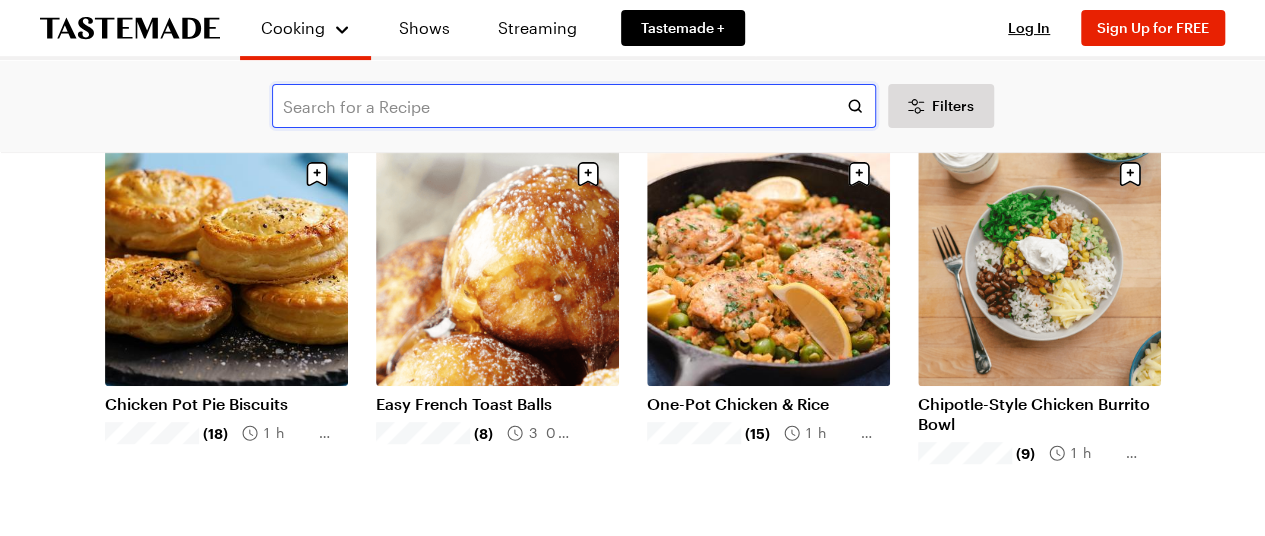 click at bounding box center [574, 106] 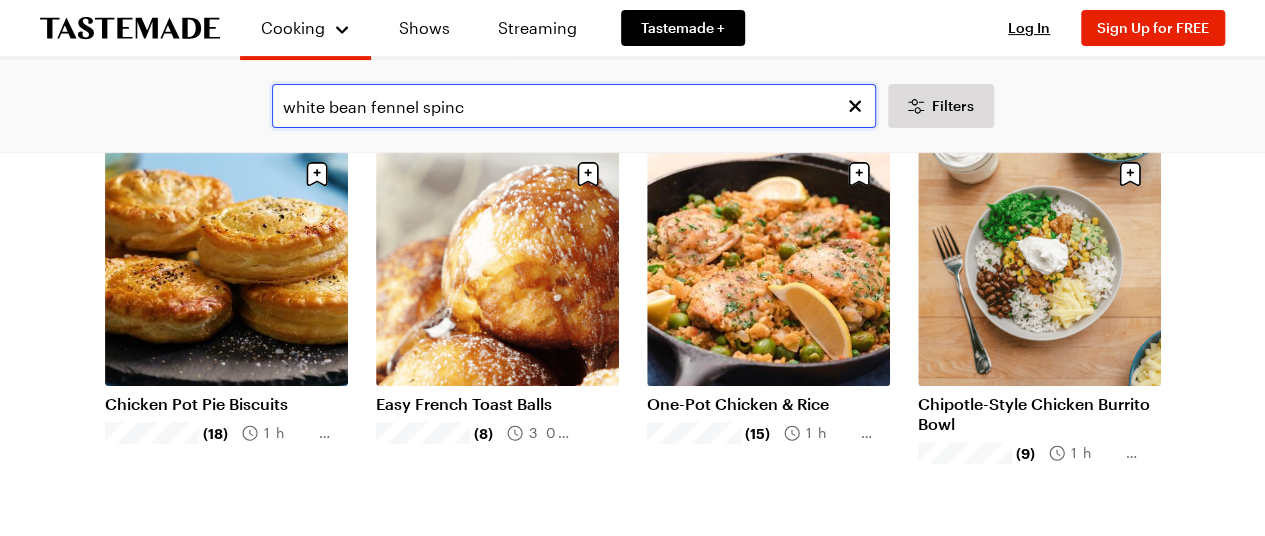 scroll, scrollTop: 340, scrollLeft: 0, axis: vertical 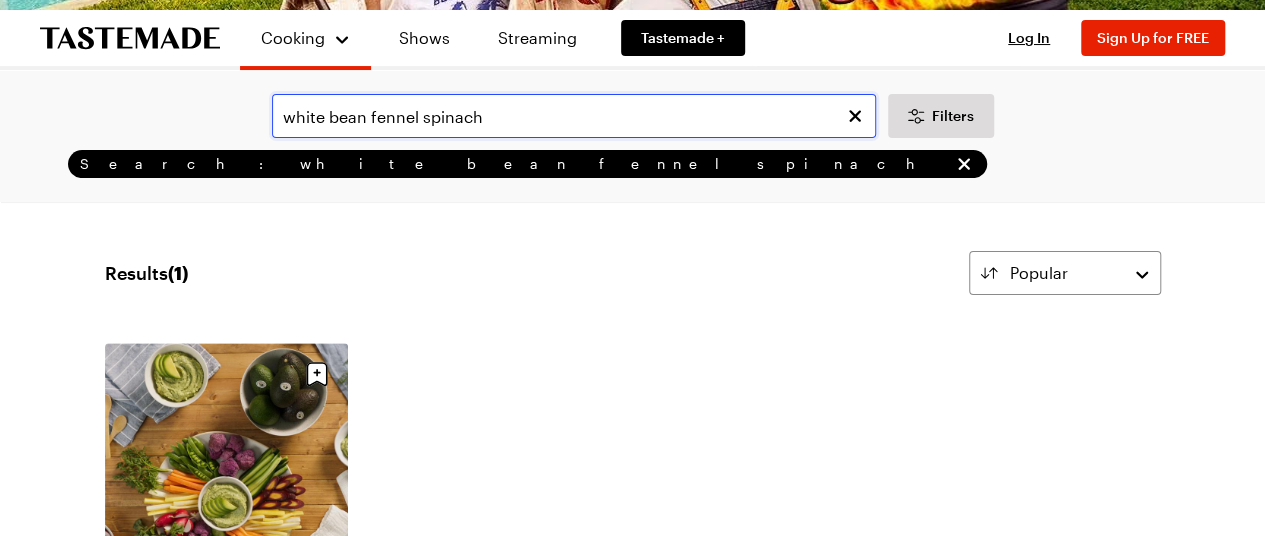 click on "white bean fennel spinach" at bounding box center (574, 116) 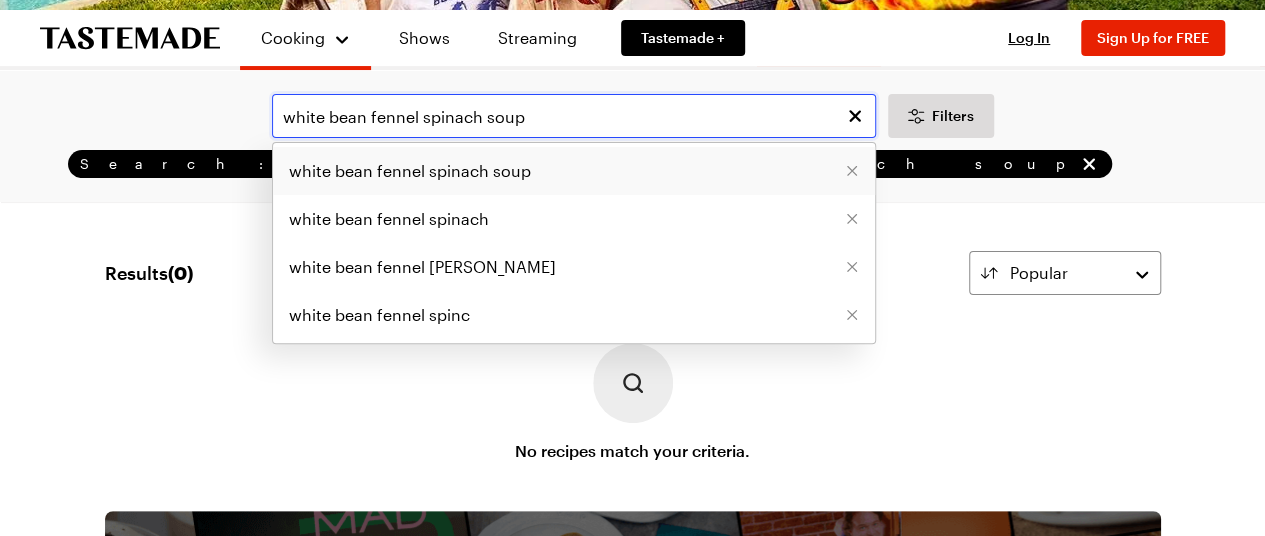 type on "white bean fennel spinach soup" 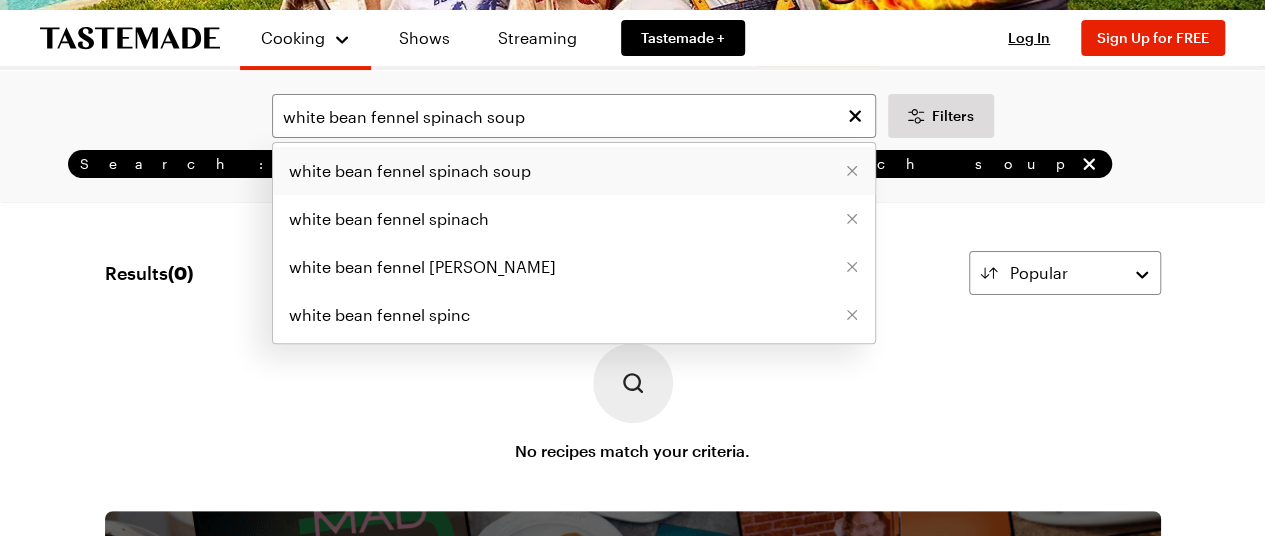 click on "white bean fennel spinach soup" at bounding box center (410, 171) 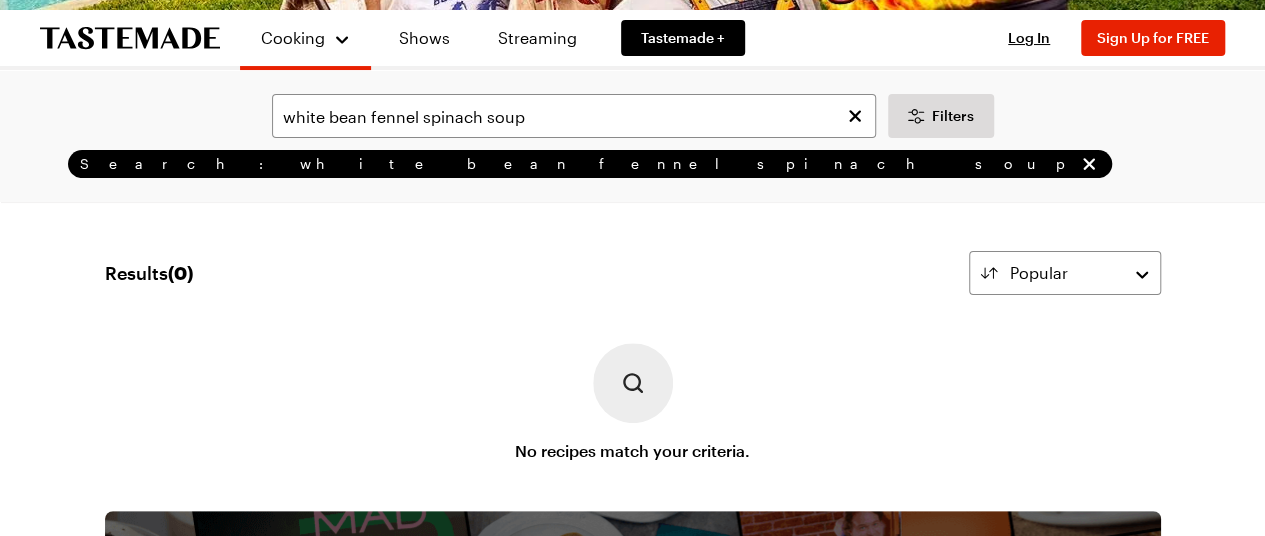 click on "Results  ( 0 ) Popular No recipes match your criteria. Learn More" at bounding box center (633, 613) 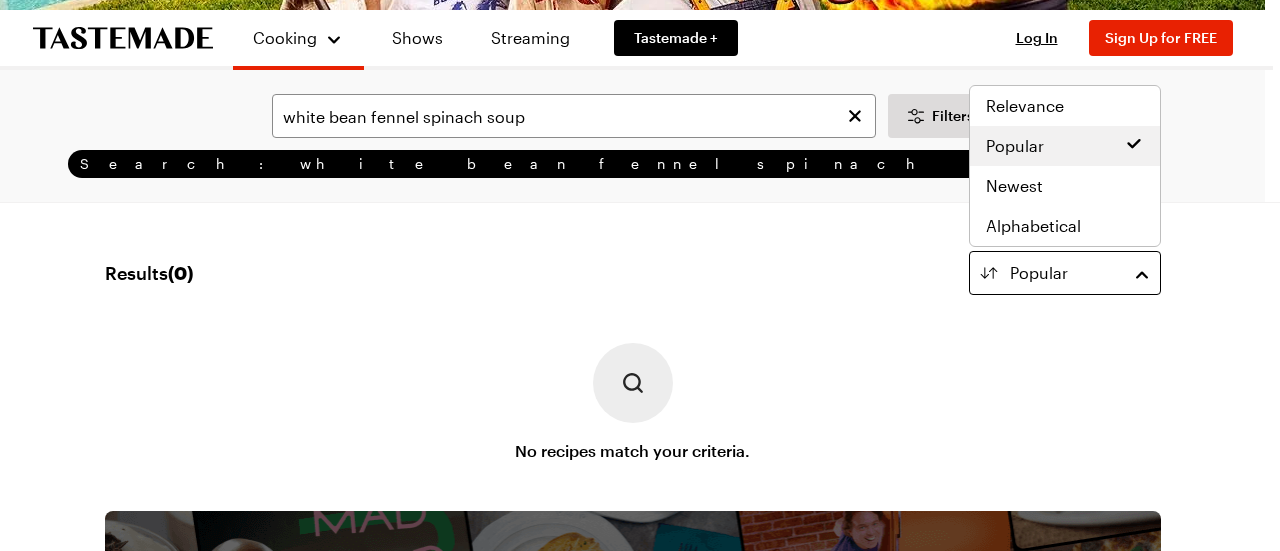 click on "Popular" at bounding box center [1065, 273] 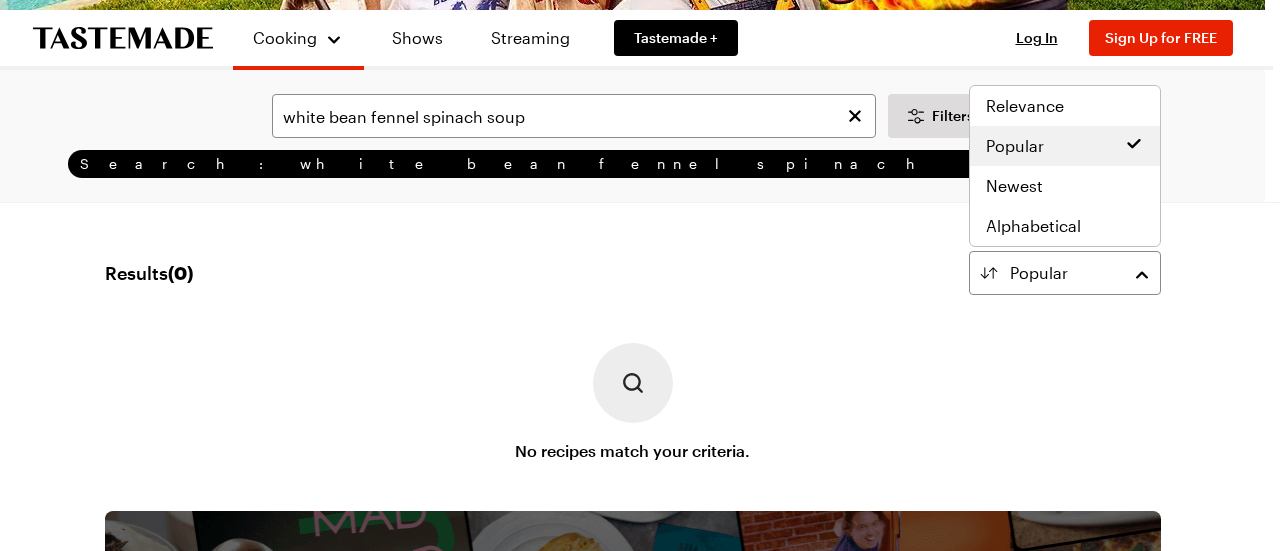 click on "Results  ( 0 ) Popular" at bounding box center [633, 273] 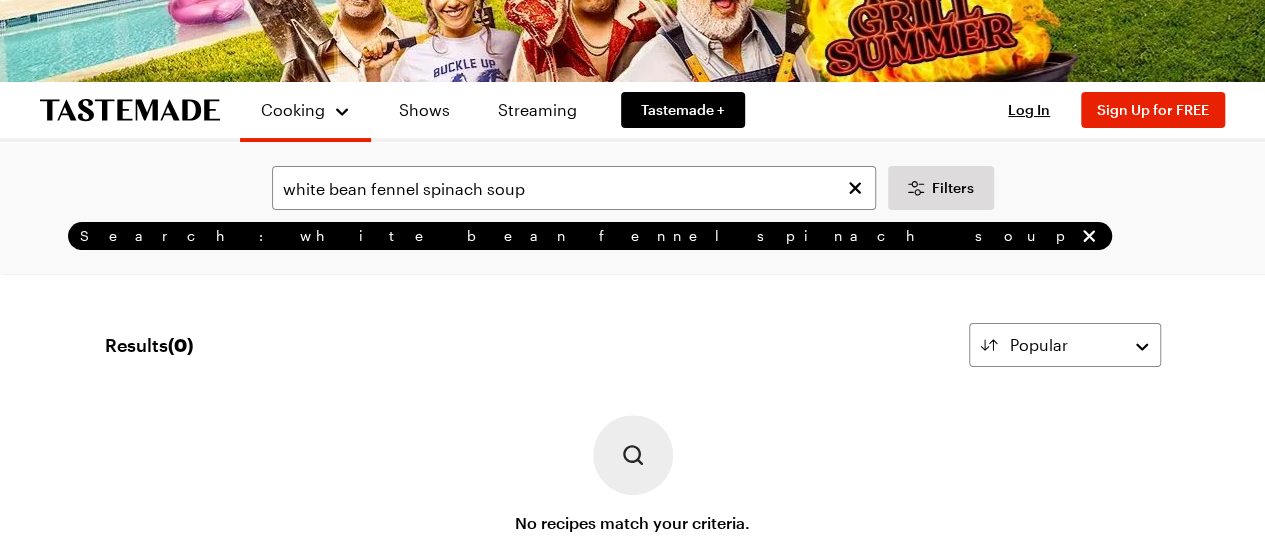 scroll, scrollTop: 0, scrollLeft: 0, axis: both 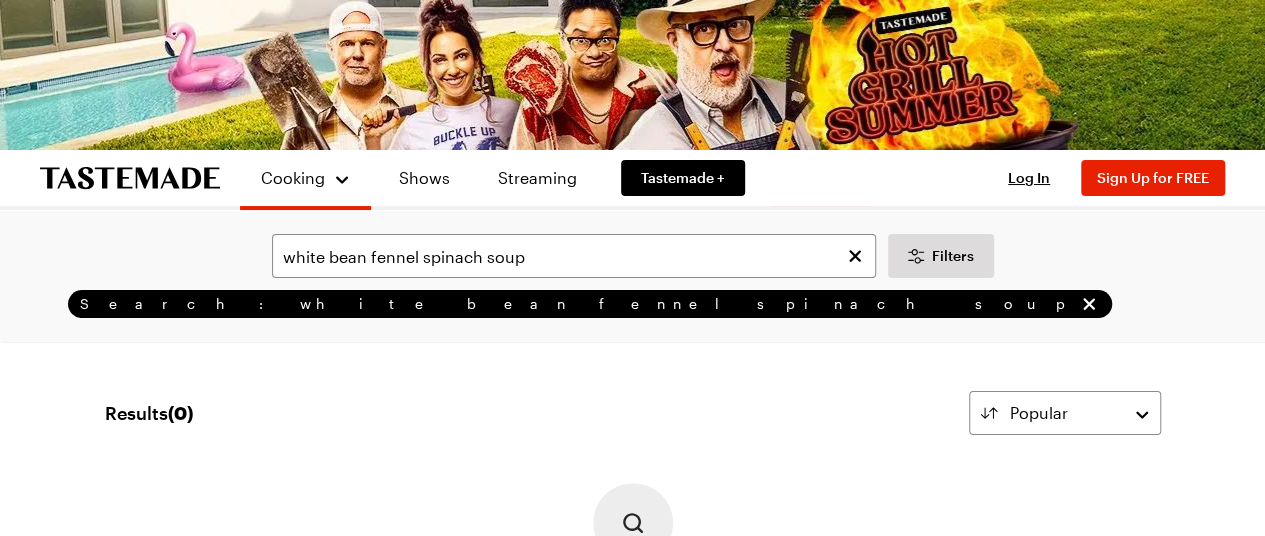 click on "white bean fennel spinach soup Filters Search: white bean fennel spinach soup Search" at bounding box center (632, 276) 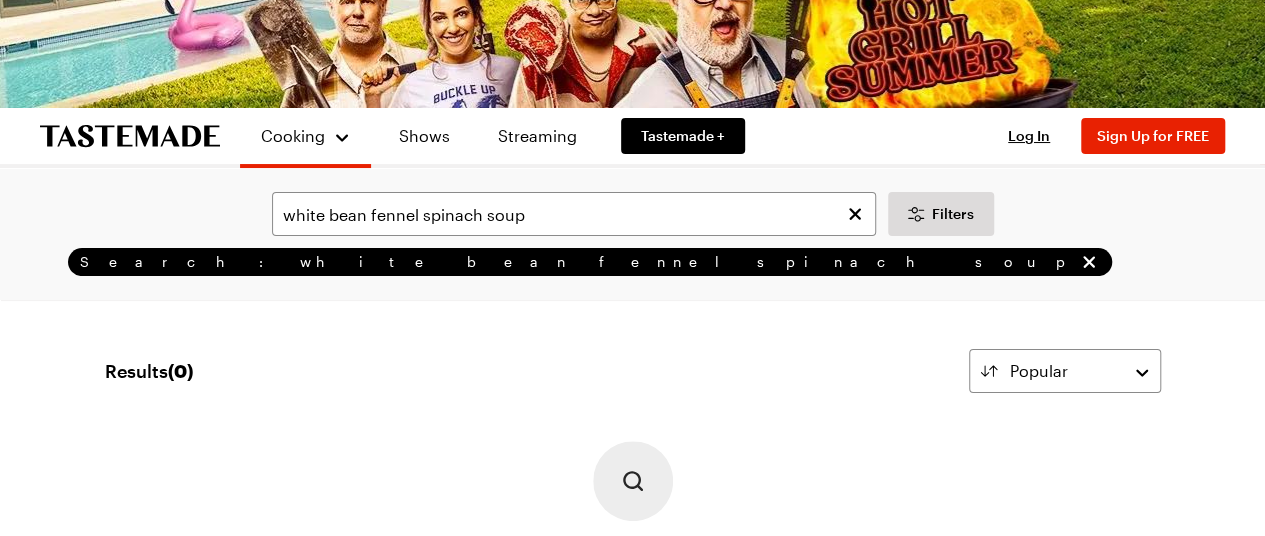 scroll, scrollTop: 0, scrollLeft: 0, axis: both 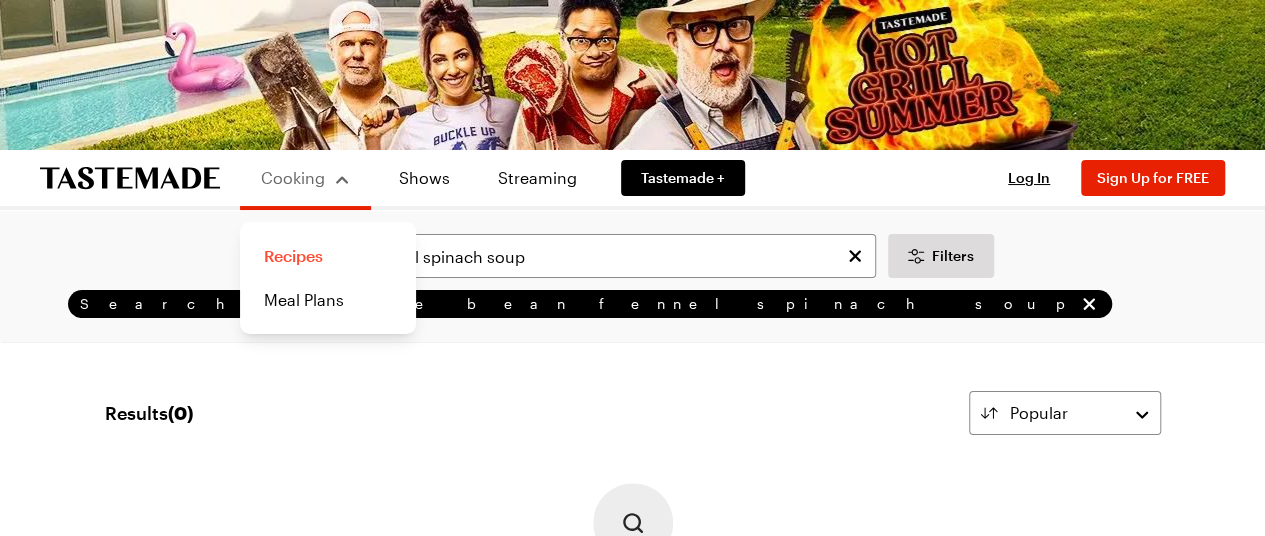 click on "Recipes" at bounding box center (328, 256) 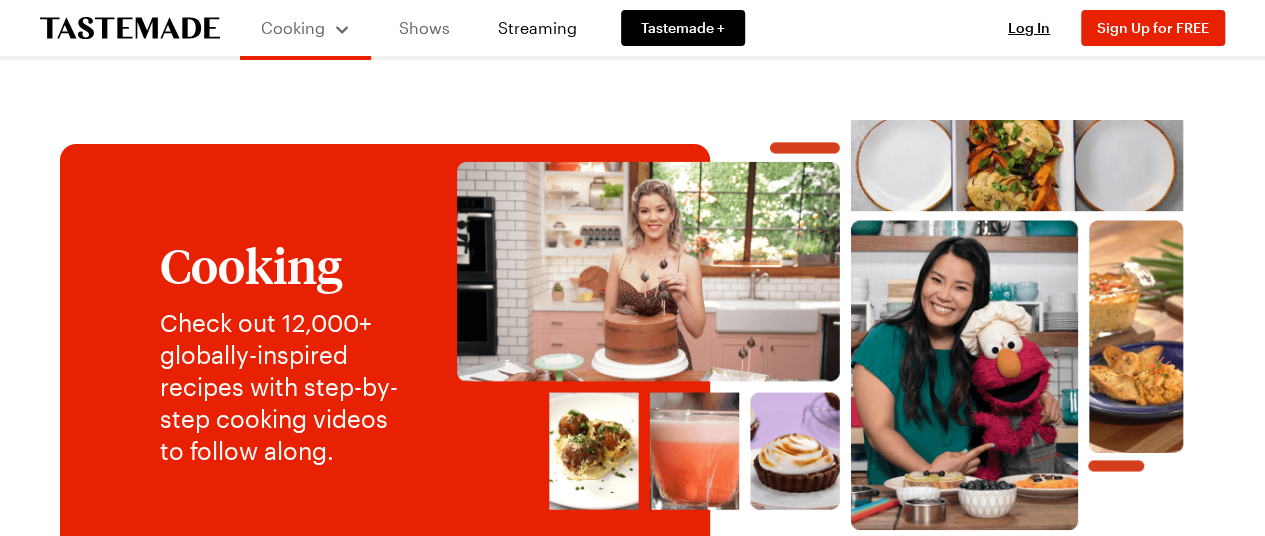 click on "Shows" at bounding box center [424, 28] 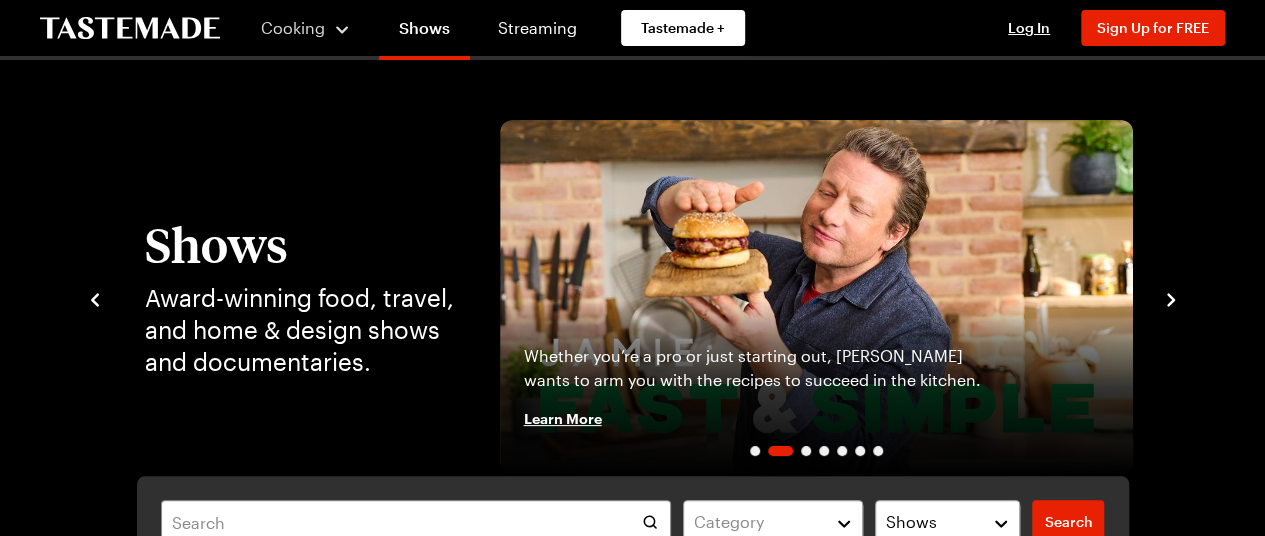 click on "Shows Award-winning food, travel, and home & design shows and documentaries. [PERSON_NAME] is back celebrating gorgeous ingredients and the delicious dishes we can make with them. Learn More Whether you’re a pro or just starting out, [PERSON_NAME] wants to arm you with the recipes to succeed in the kitchen. Learn More Tastemade's panel of comedians and food icons judge and debate [DATE] top 100 iconic dishes as voted by YOU. Learn More An enchanting, fantasy-filled property series where [PERSON_NAME] around incredible homes around the world. Learn More Chef [PERSON_NAME] demystifies sourcing wild game and cooking gourmet food over an open fire. Learn More Step into [PERSON_NAME] kitchen to discover vibrant, approachable dishes paired with her signature wit. Learn More Pro cook & designer [PERSON_NAME] works with homeowners to reimagine their kitchens through a chef’s eyes. Learn More" at bounding box center [633, 298] 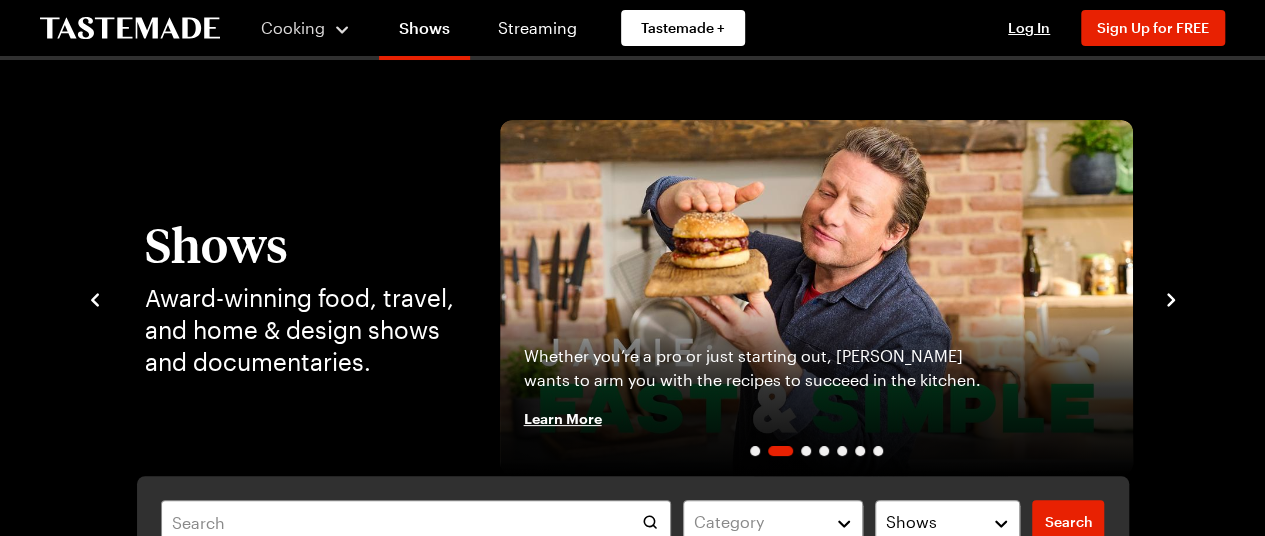 click 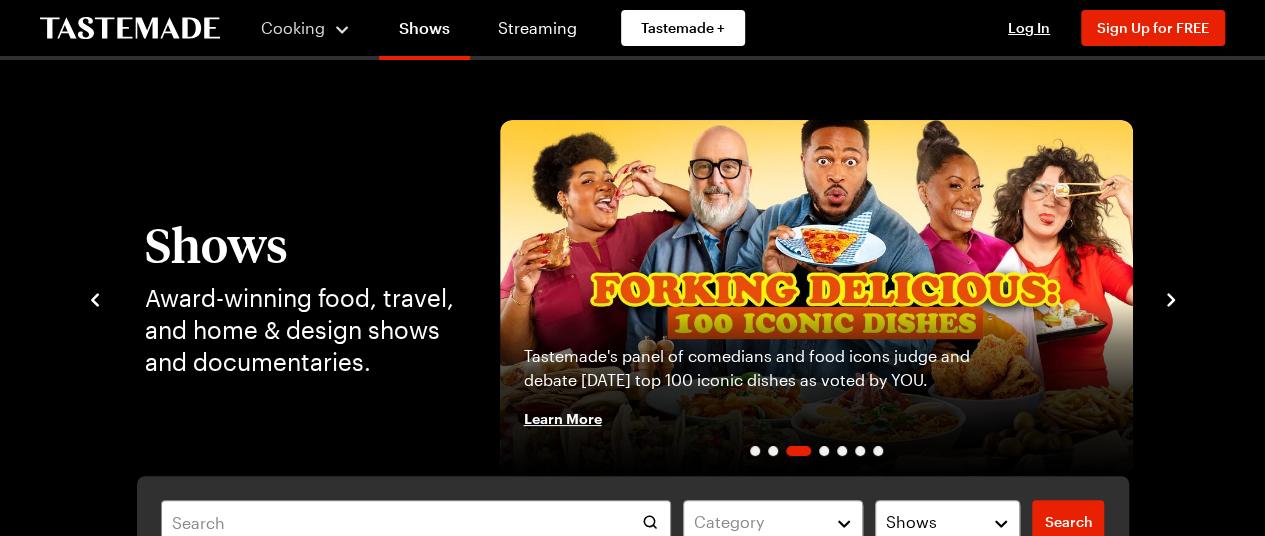 click 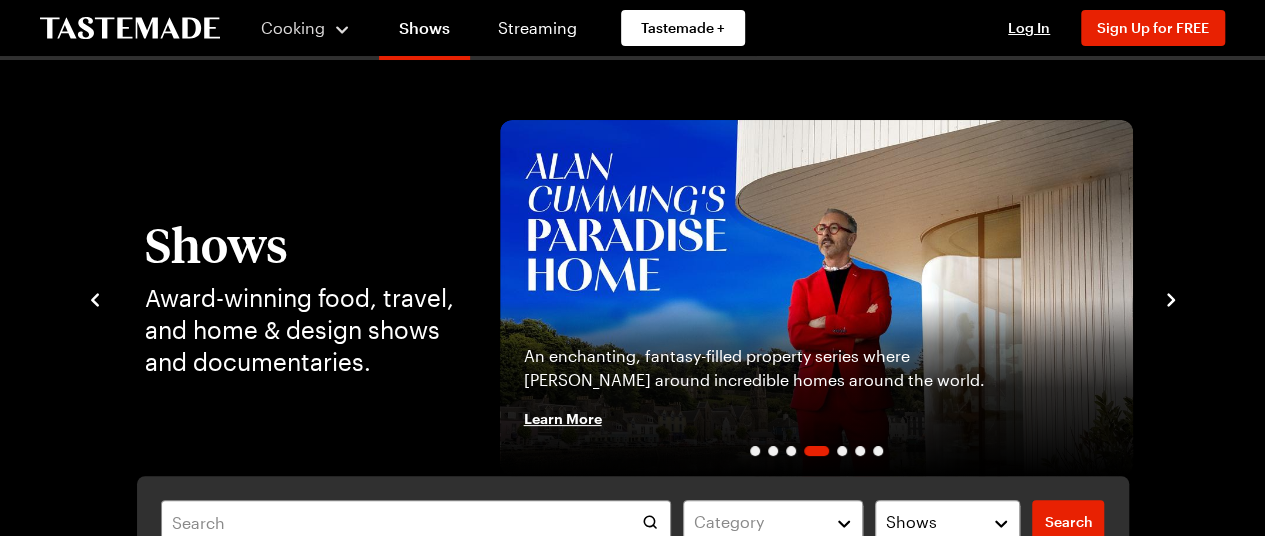 click 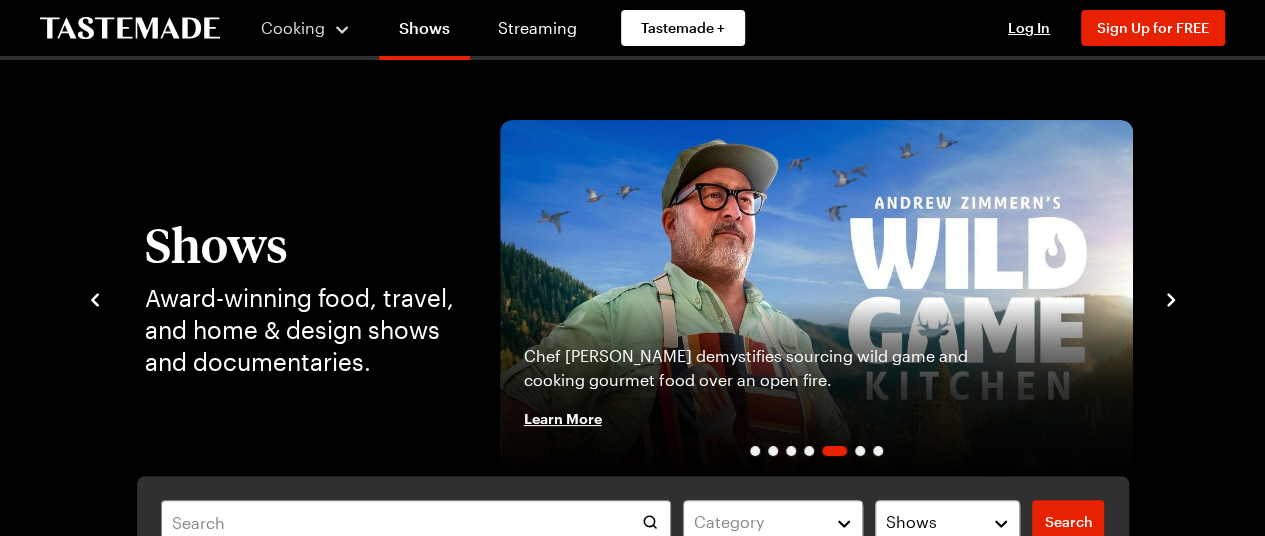 click 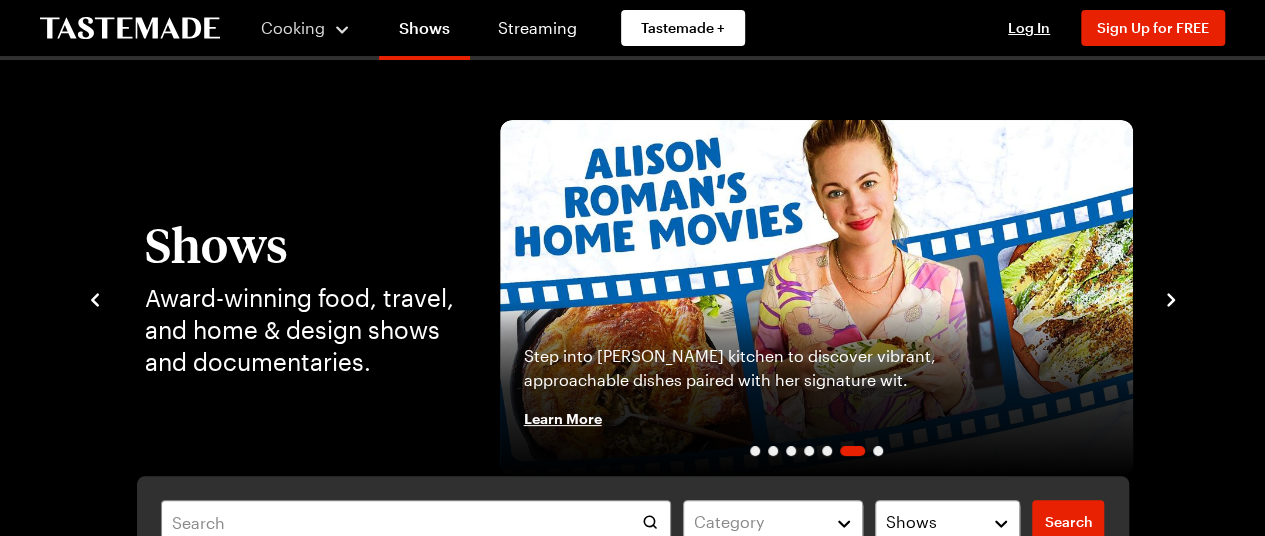 click 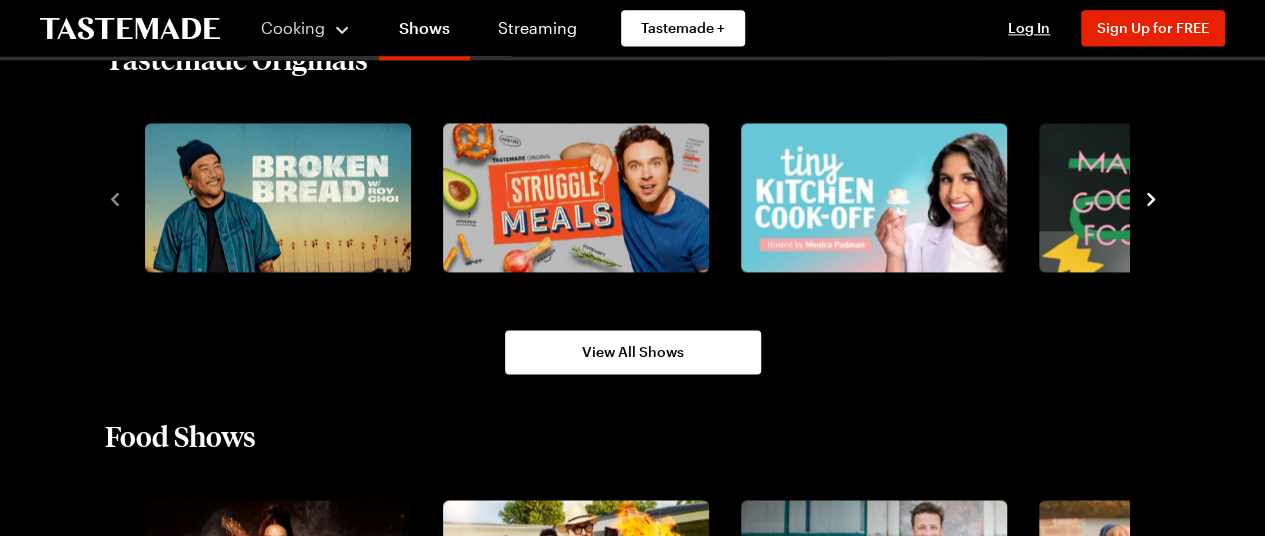 scroll, scrollTop: 1400, scrollLeft: 0, axis: vertical 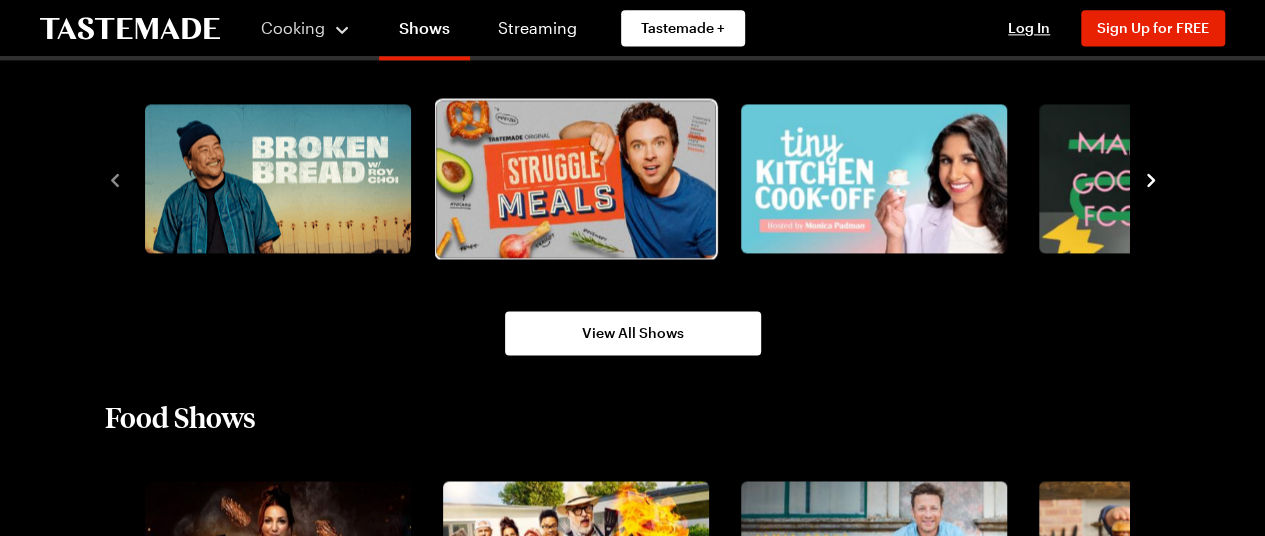 click at bounding box center [575, 178] 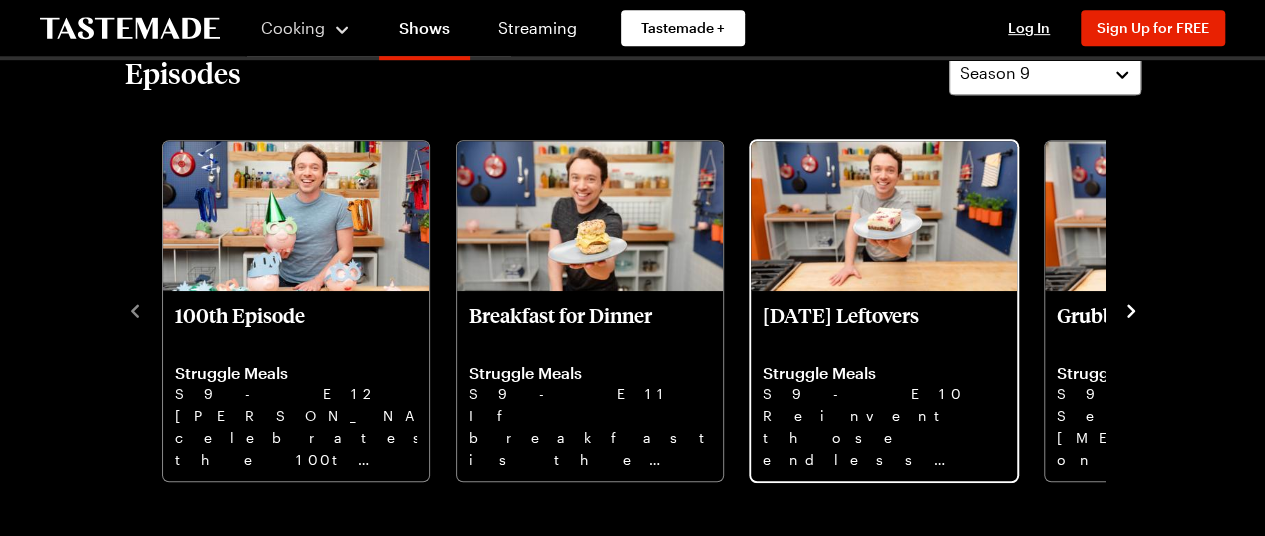 scroll, scrollTop: 600, scrollLeft: 0, axis: vertical 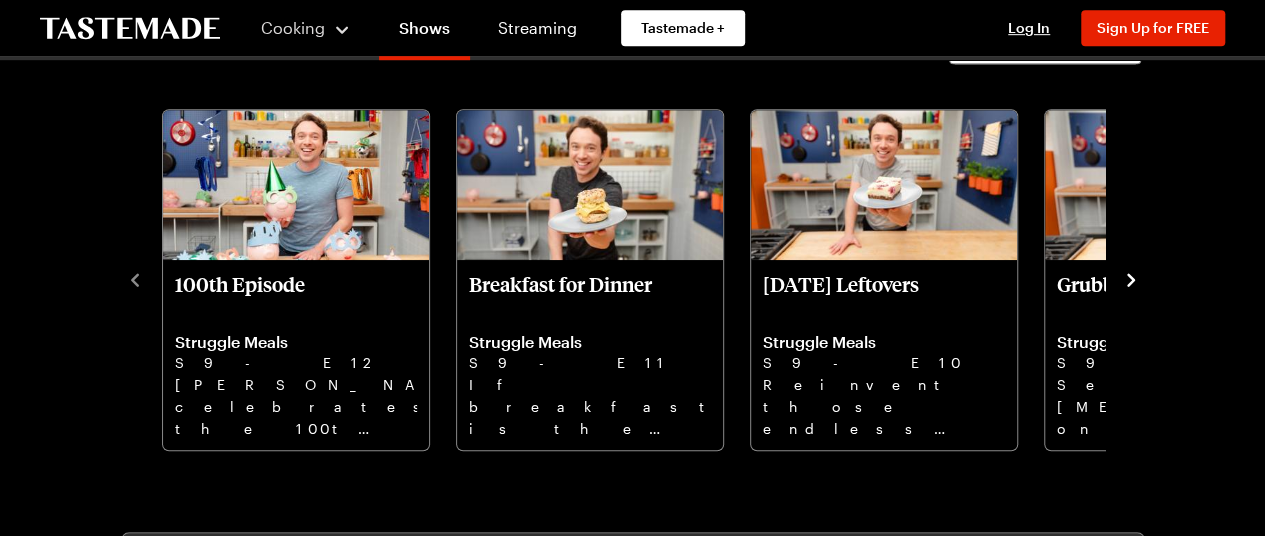 click at bounding box center (1131, 278) 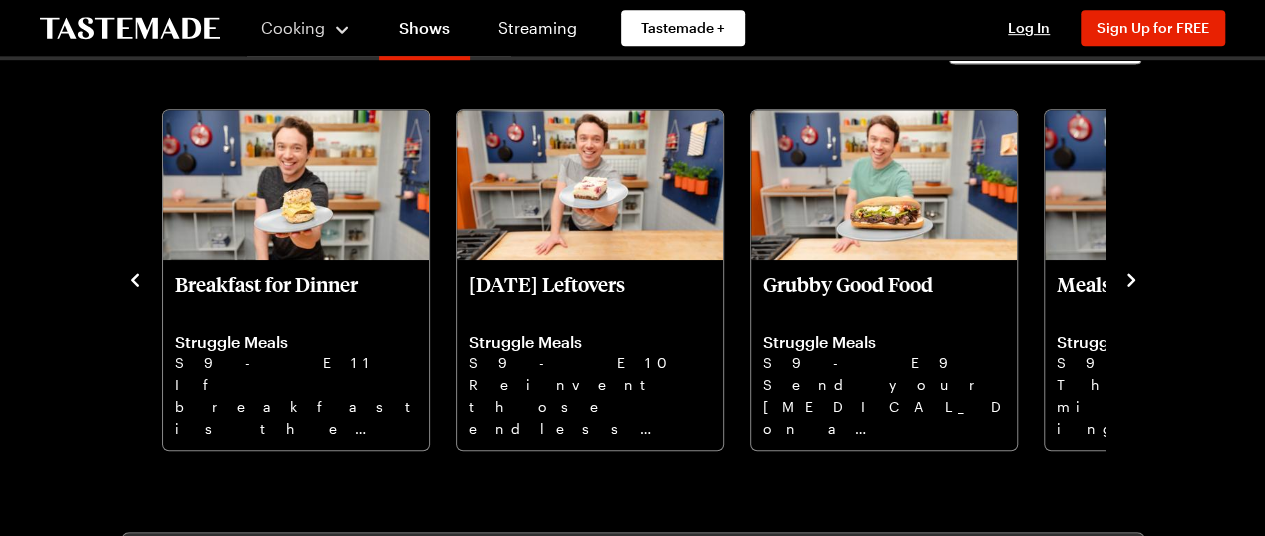 click at bounding box center [1131, 278] 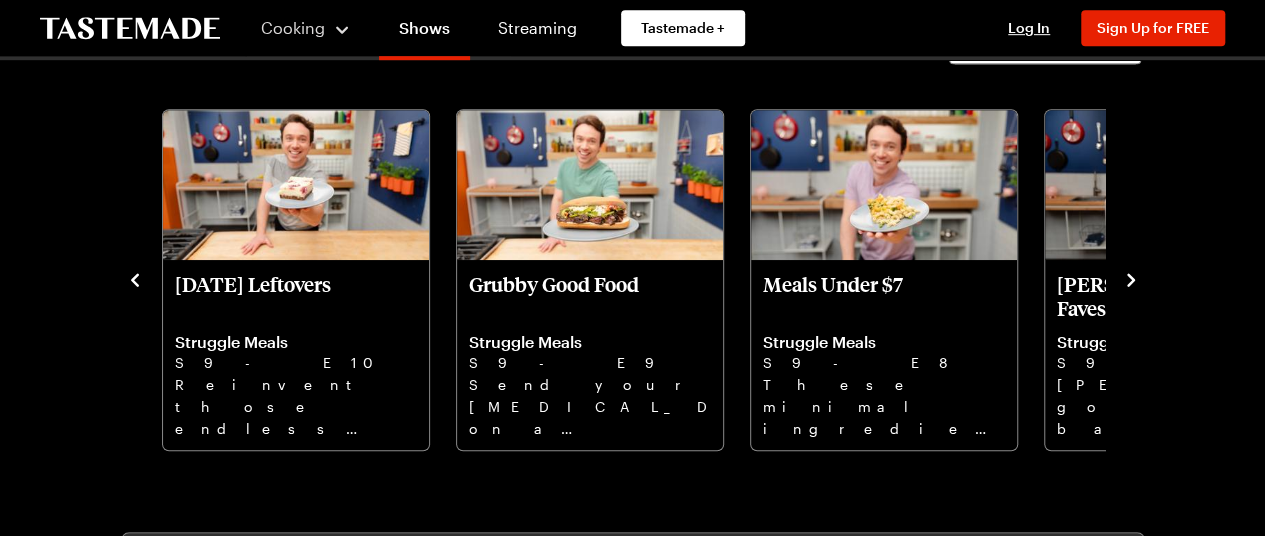 click at bounding box center [1131, 278] 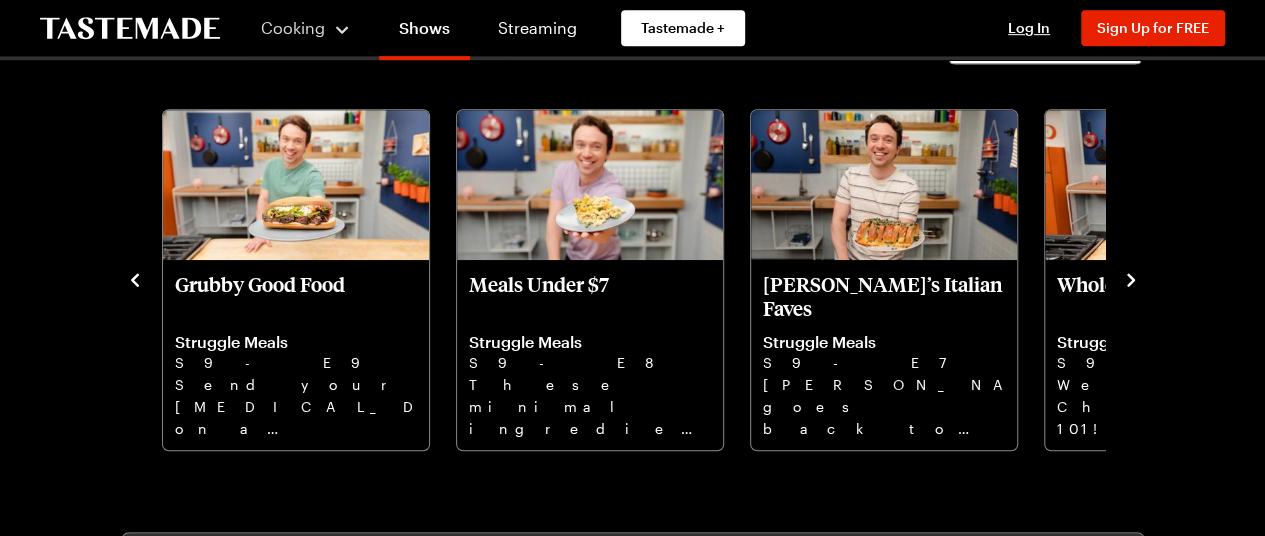 click at bounding box center (1131, 278) 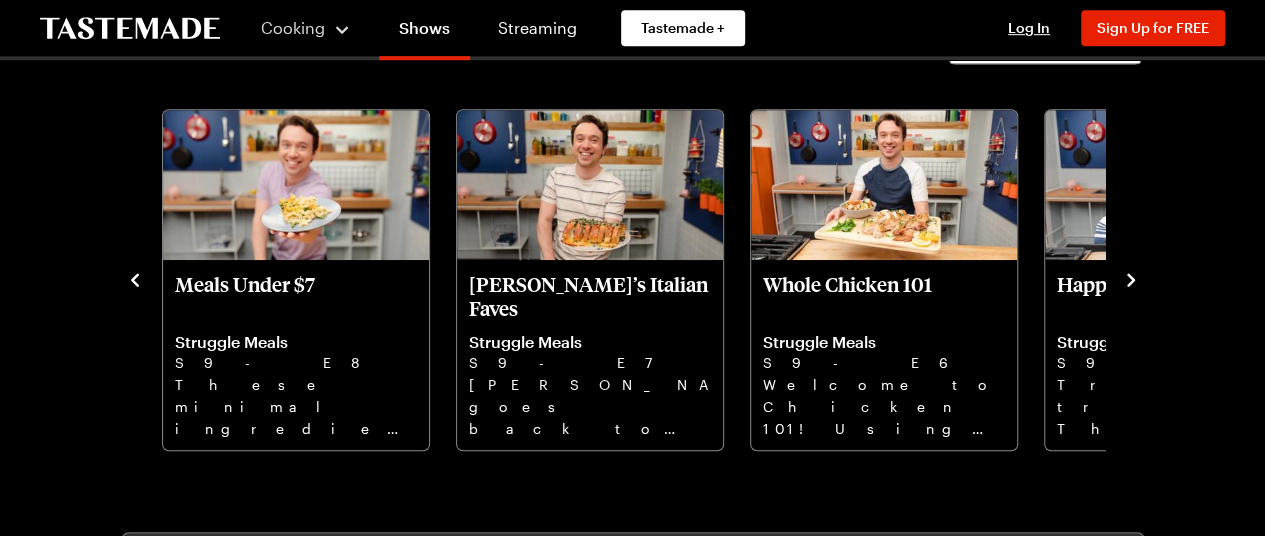 click at bounding box center [1131, 278] 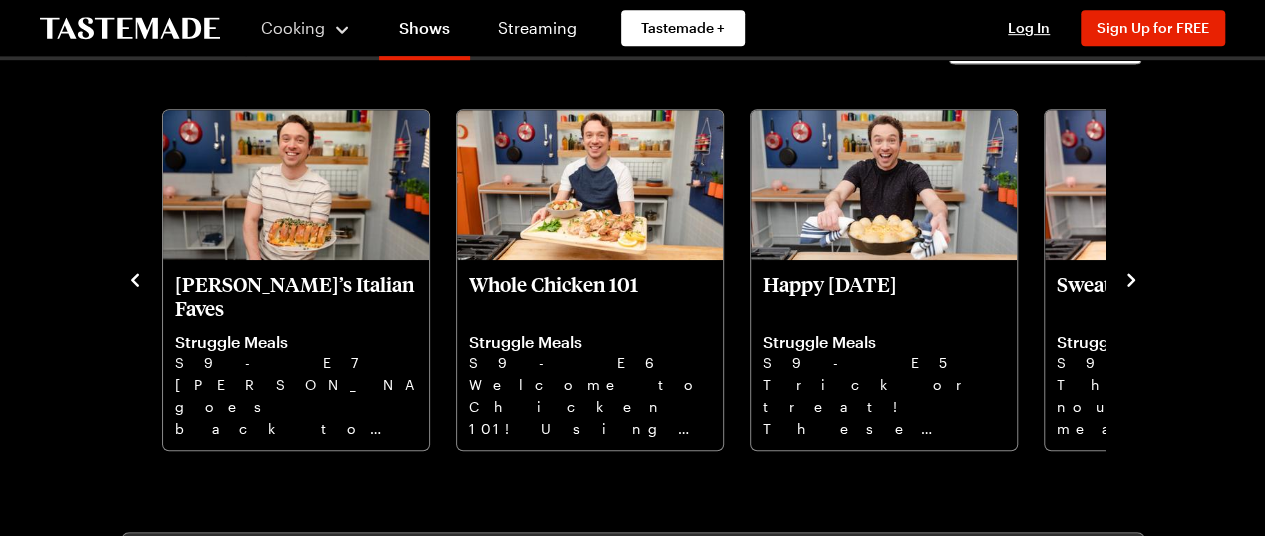 click 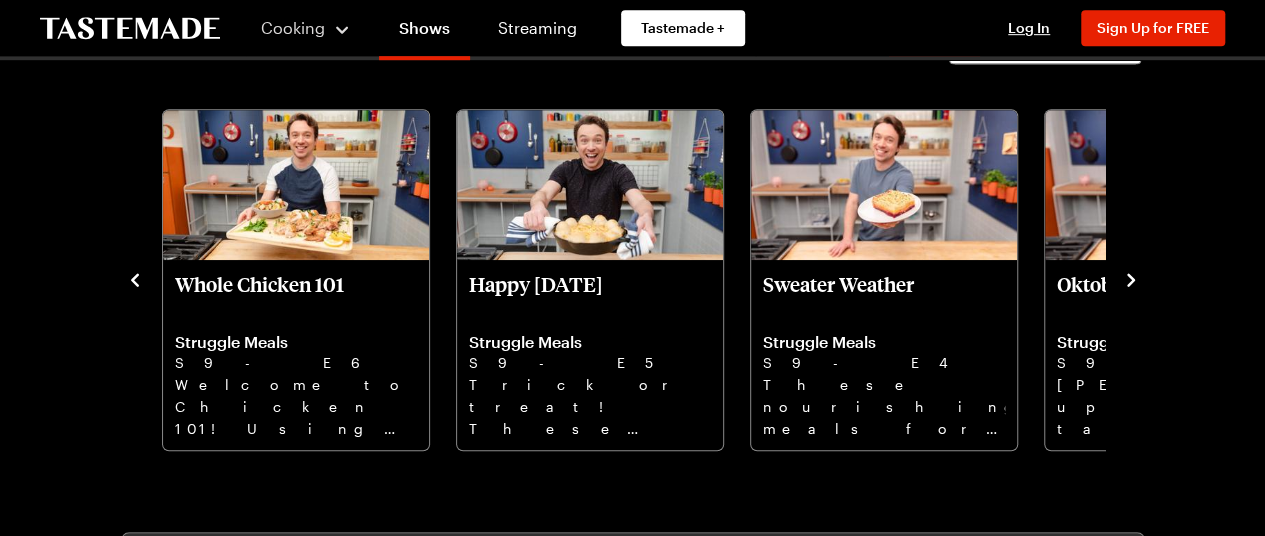 click at bounding box center [1131, 278] 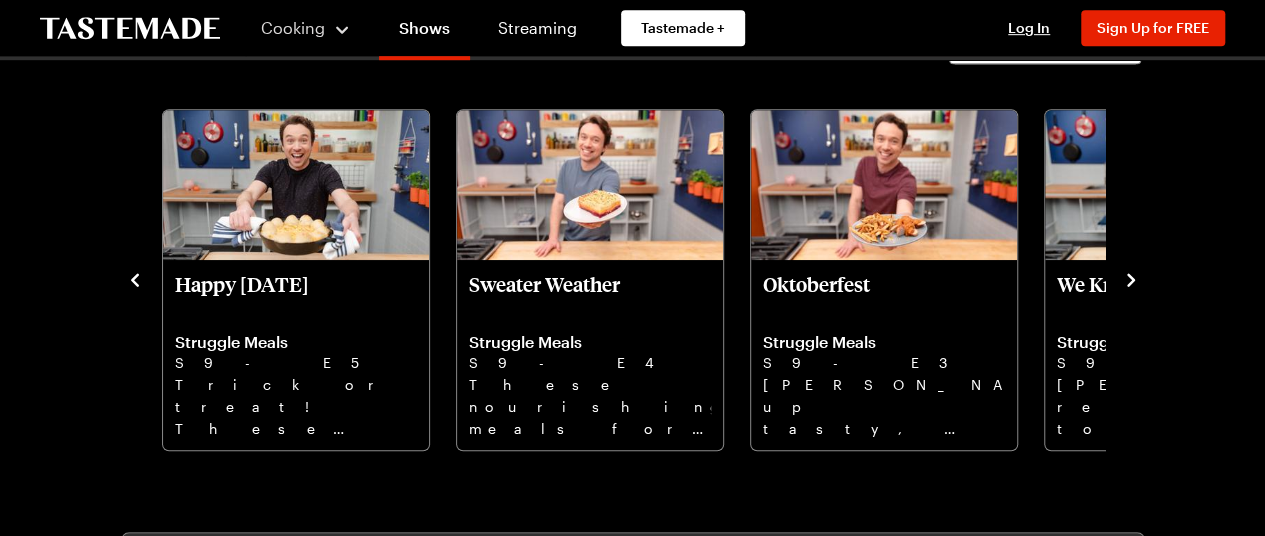 click at bounding box center (1131, 278) 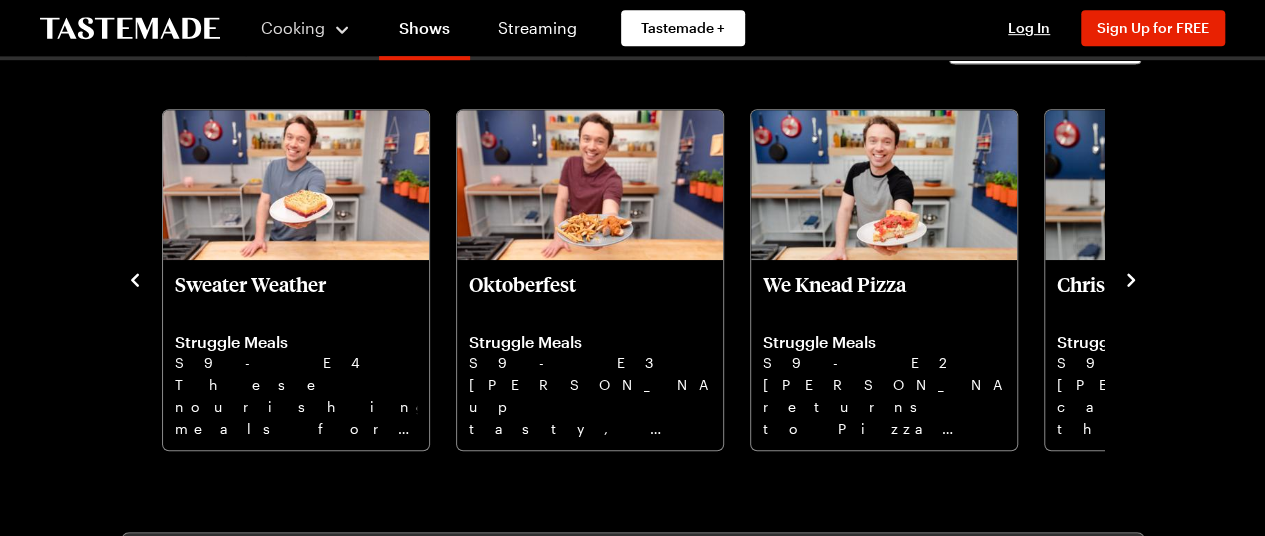 click at bounding box center [1131, 278] 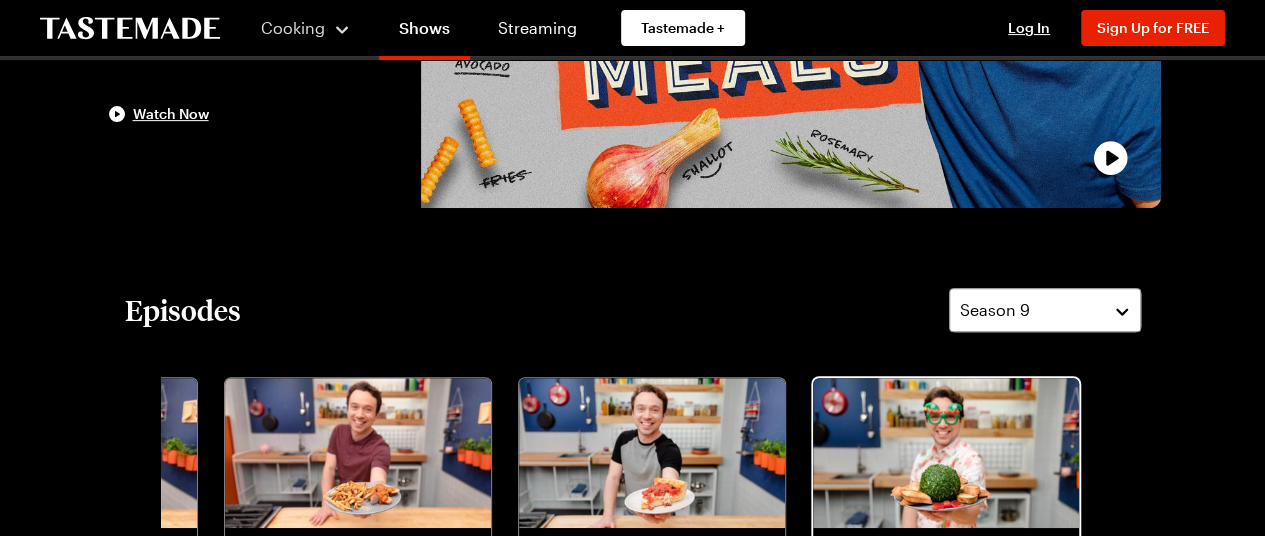 scroll, scrollTop: 300, scrollLeft: 0, axis: vertical 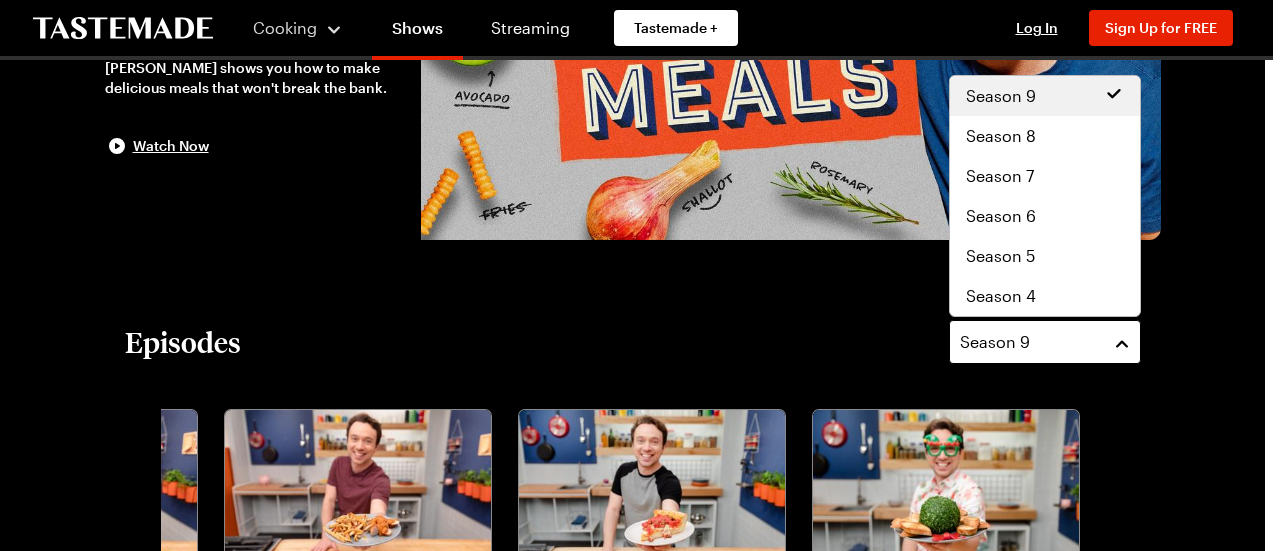 click on "Season 9" at bounding box center (1045, 342) 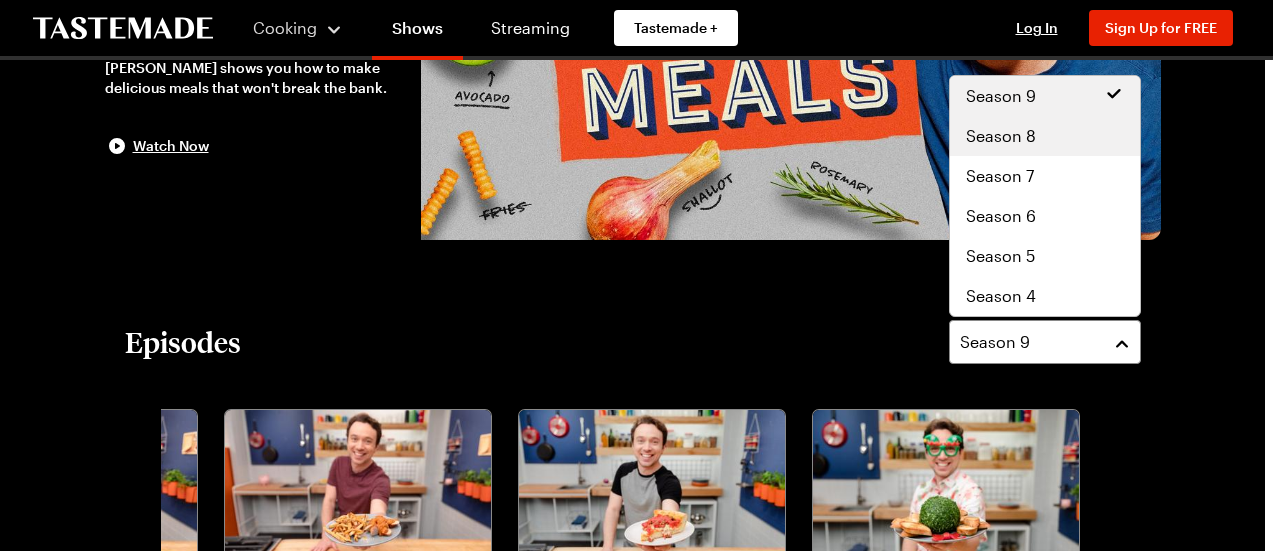 click on "Season 8" at bounding box center [1001, 136] 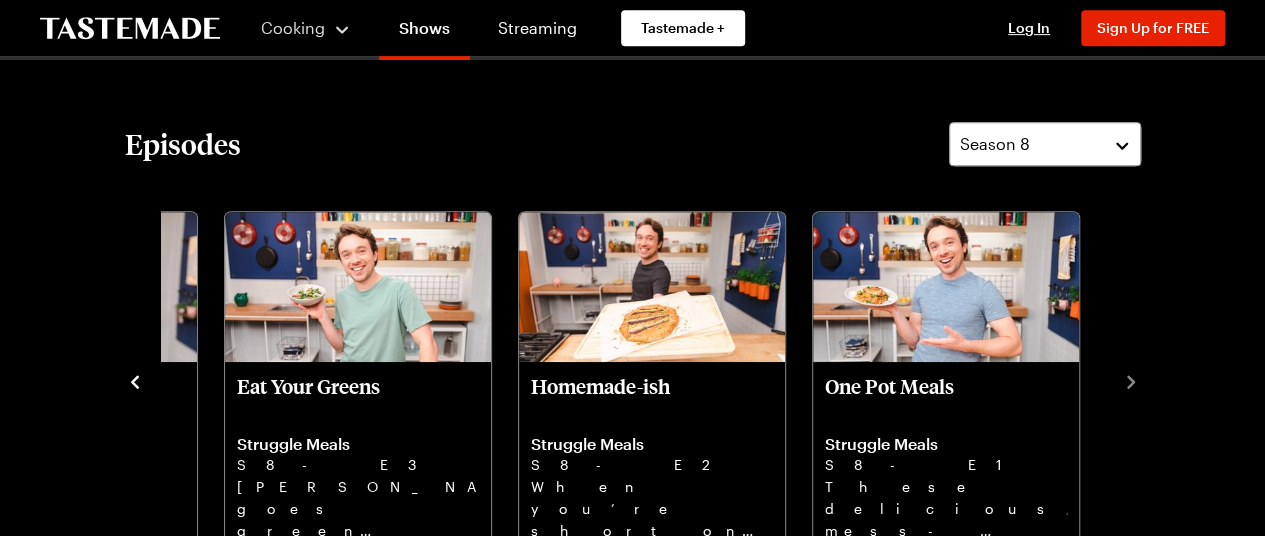 scroll, scrollTop: 500, scrollLeft: 0, axis: vertical 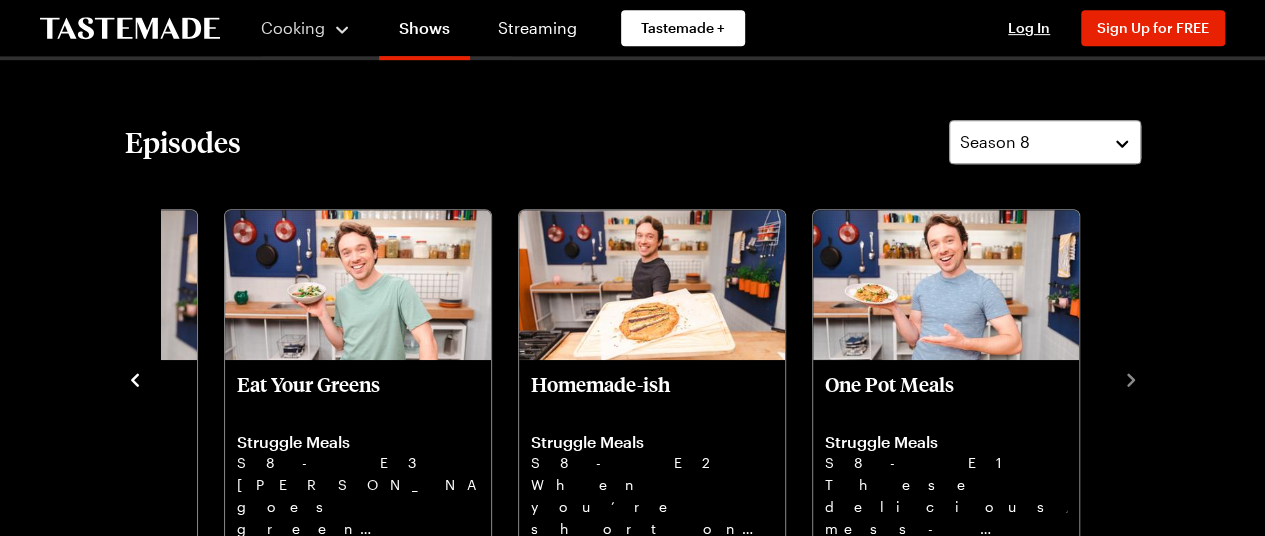 click 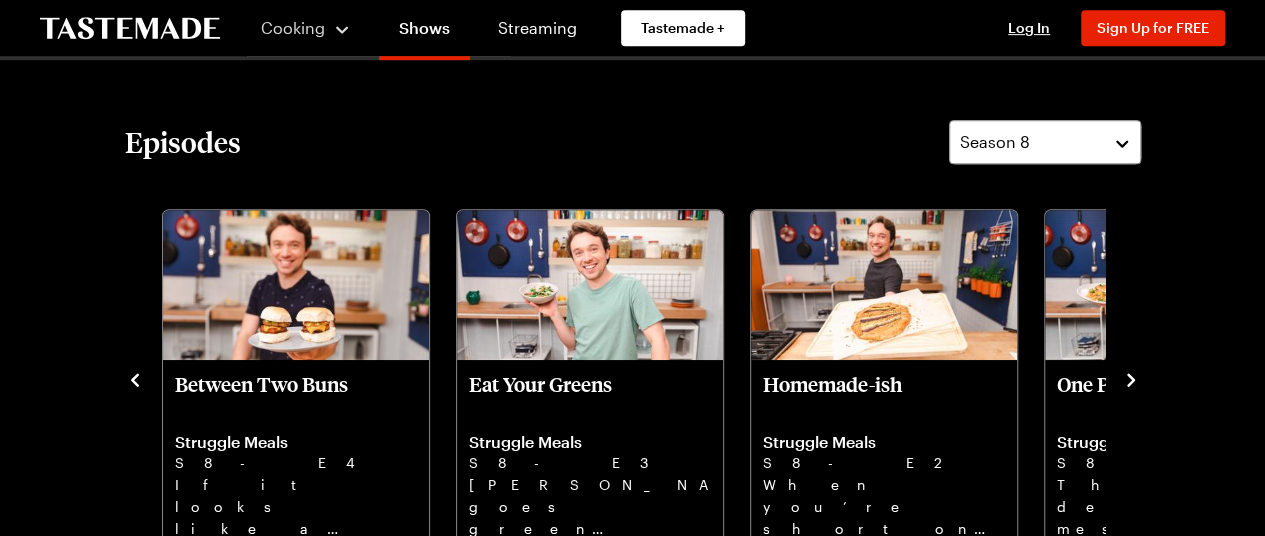 click 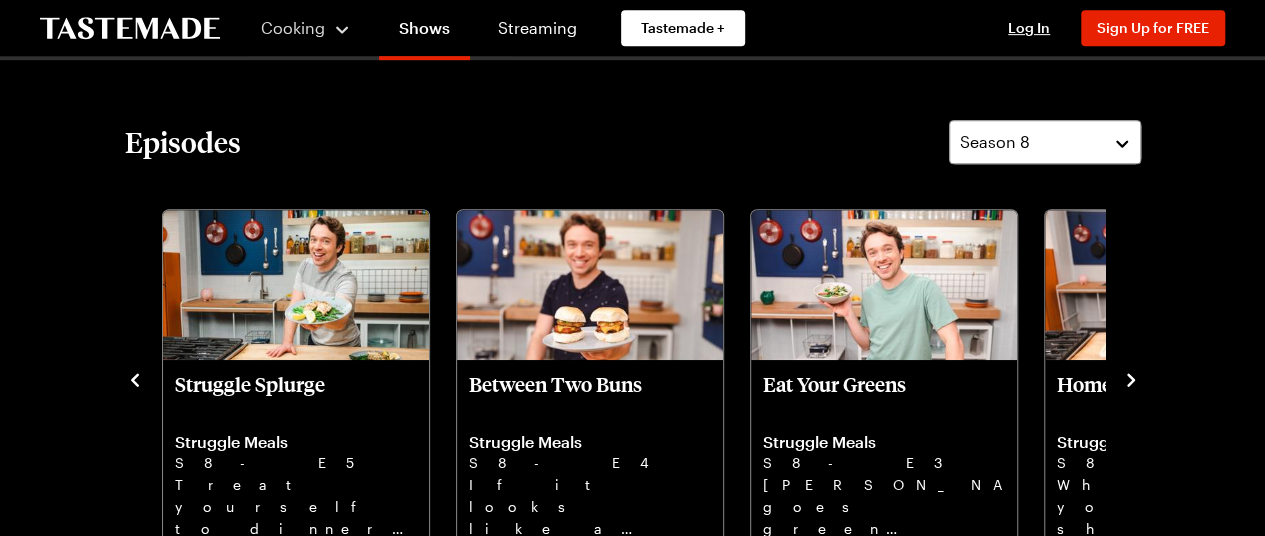click 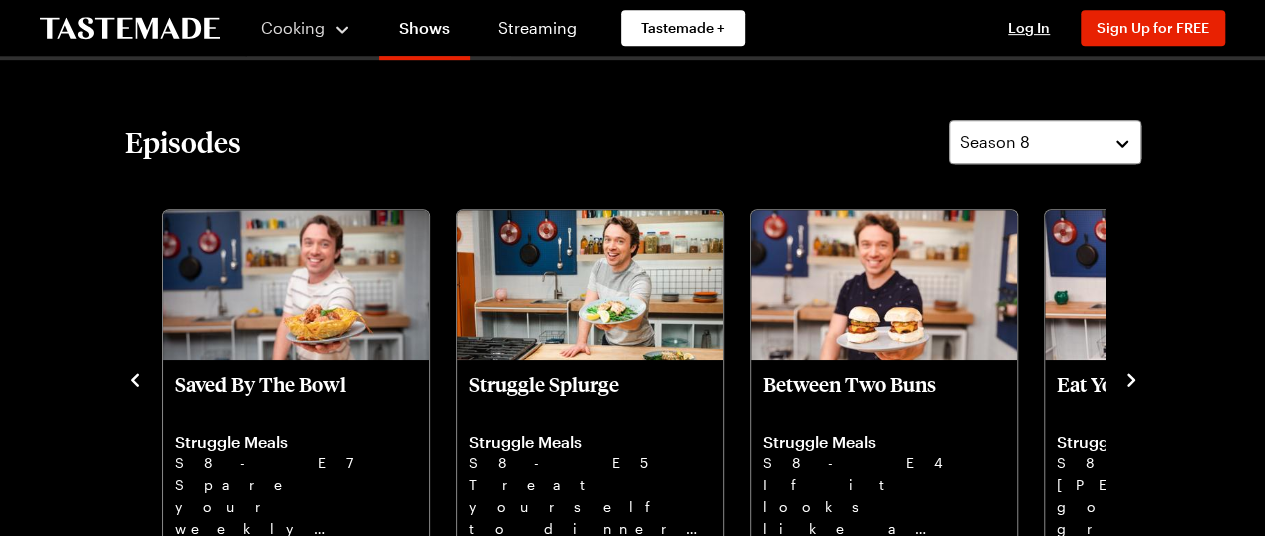 click at bounding box center (135, 378) 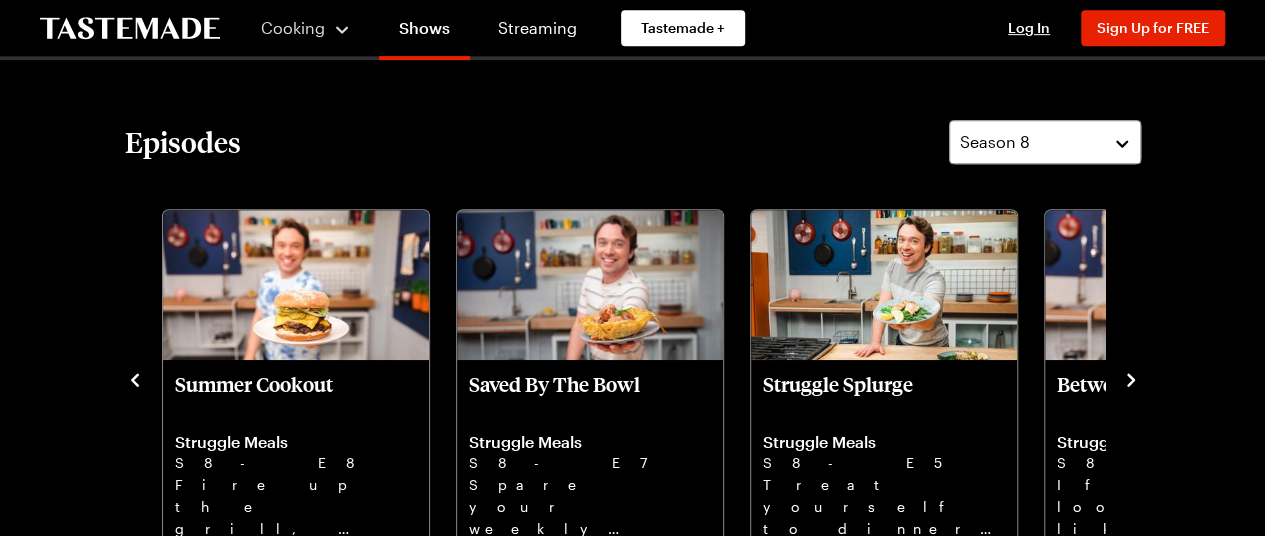 click at bounding box center (135, 378) 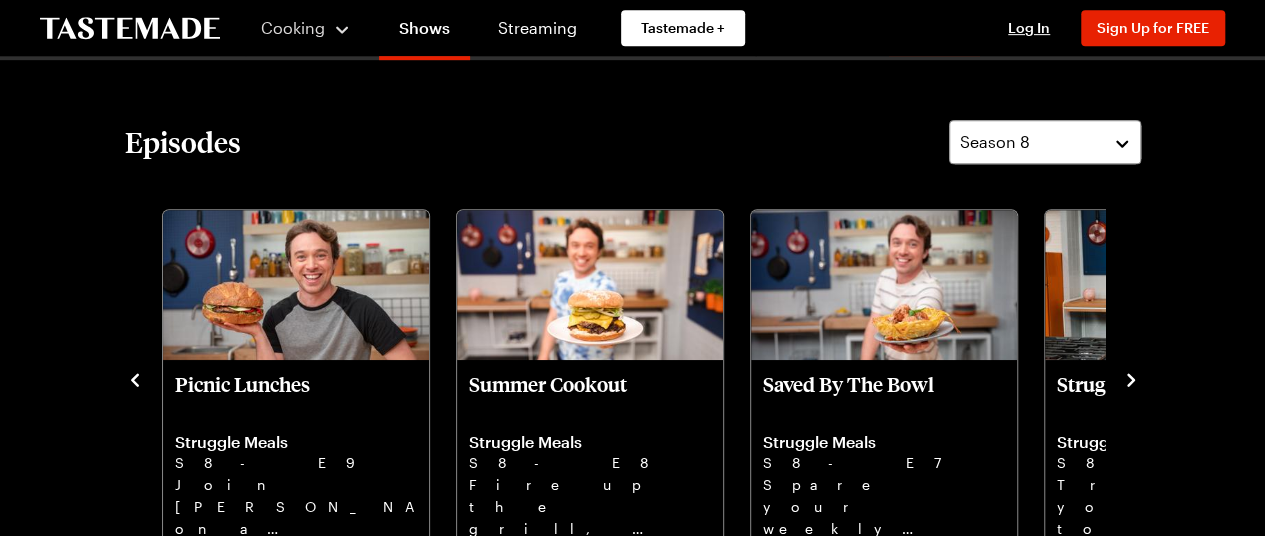 click 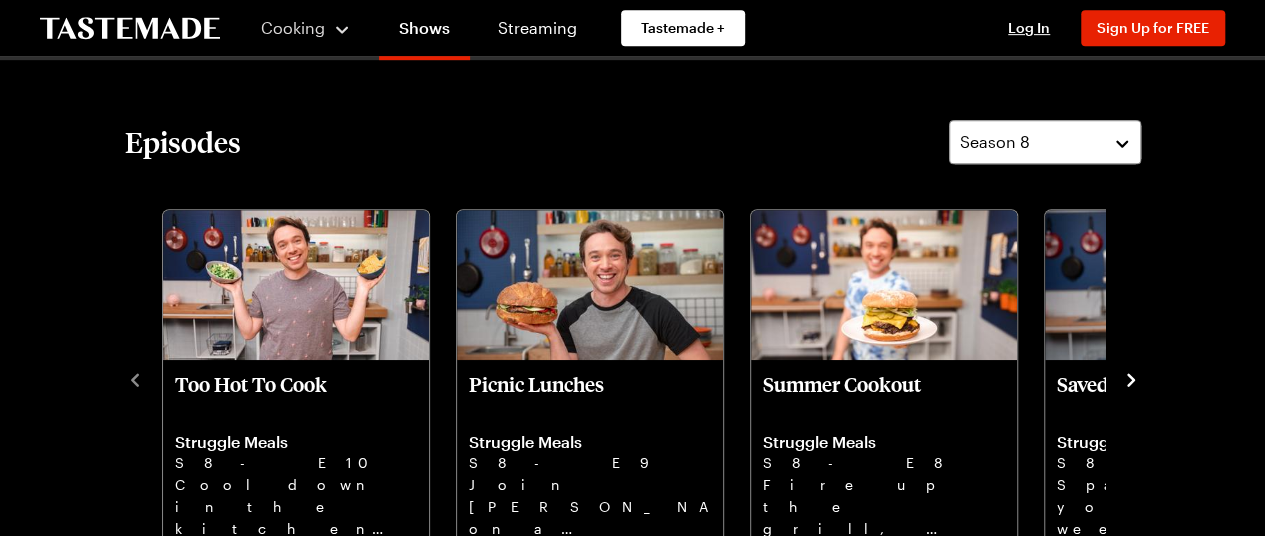 drag, startPoint x: 150, startPoint y: 495, endPoint x: 606, endPoint y: 127, distance: 585.9693 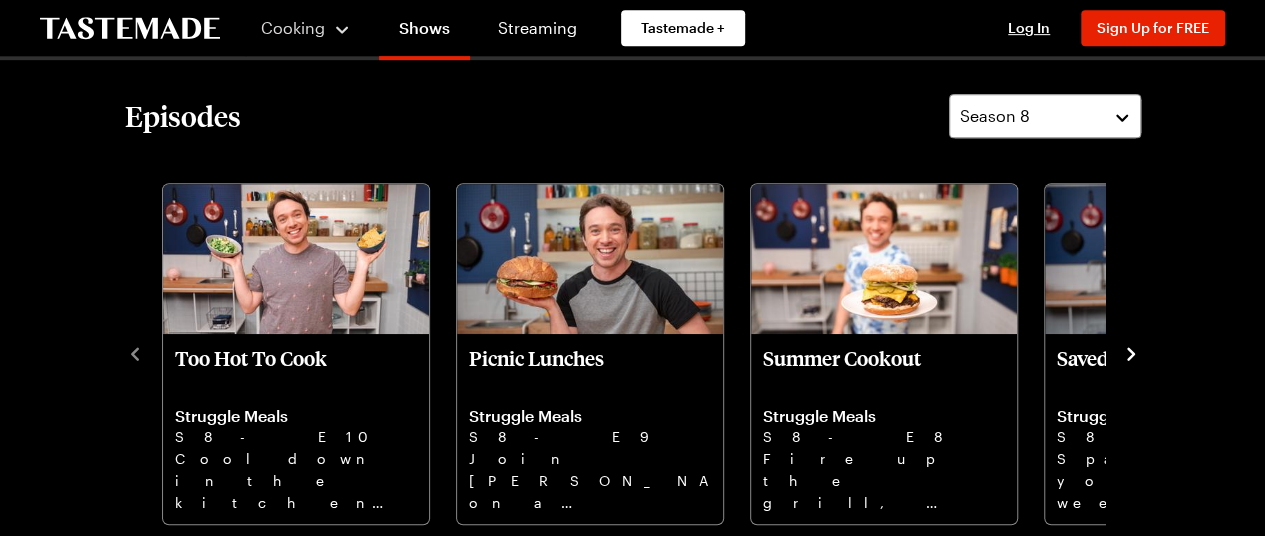 scroll, scrollTop: 600, scrollLeft: 0, axis: vertical 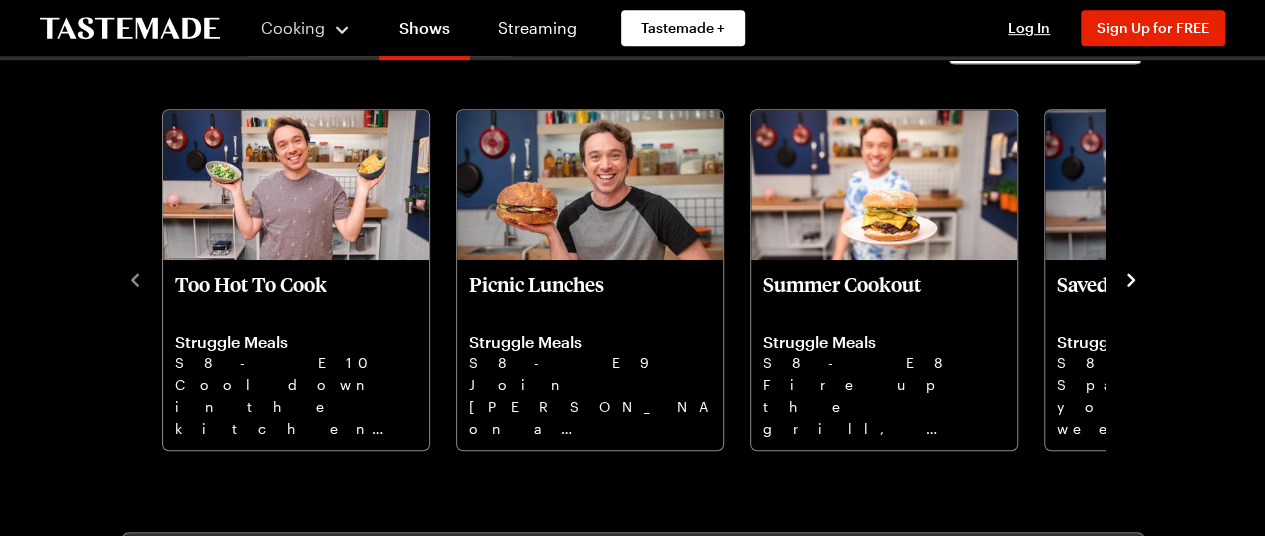 click 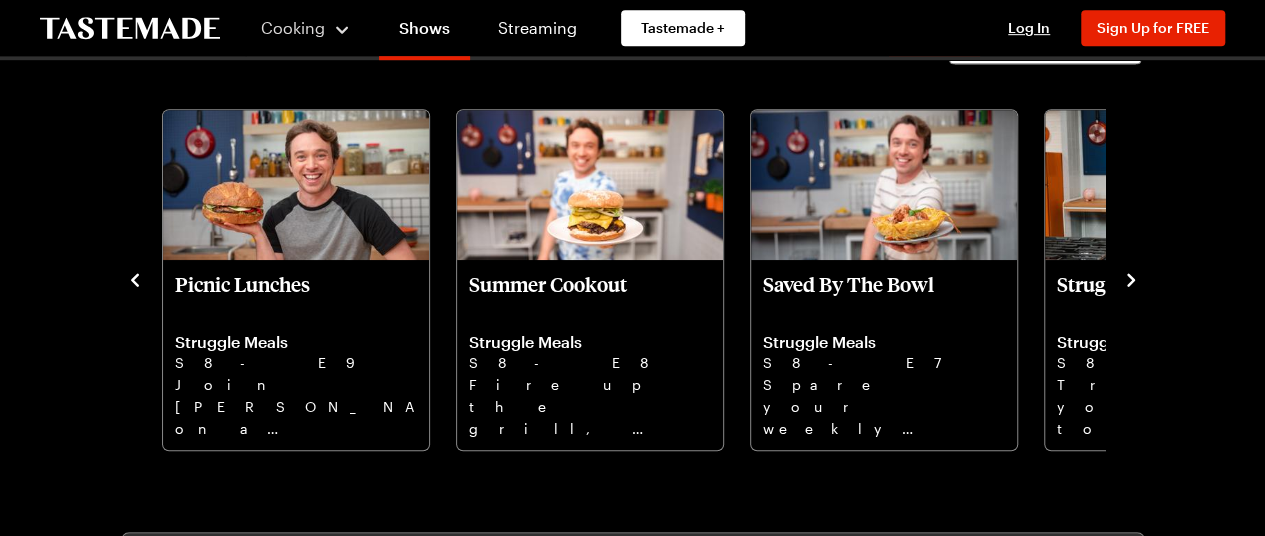 click 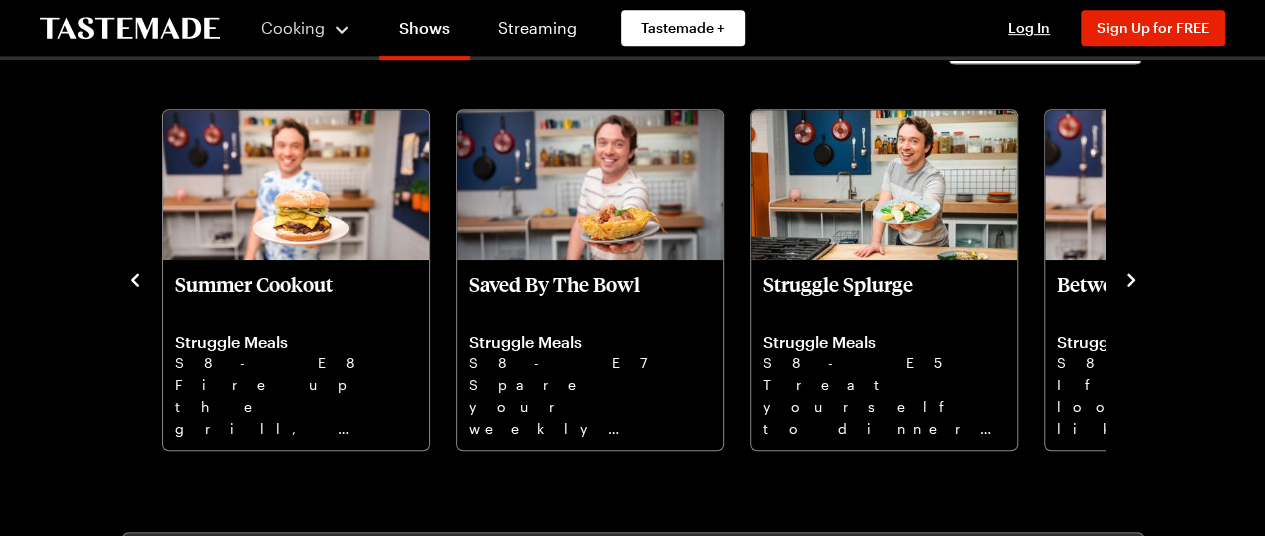 click 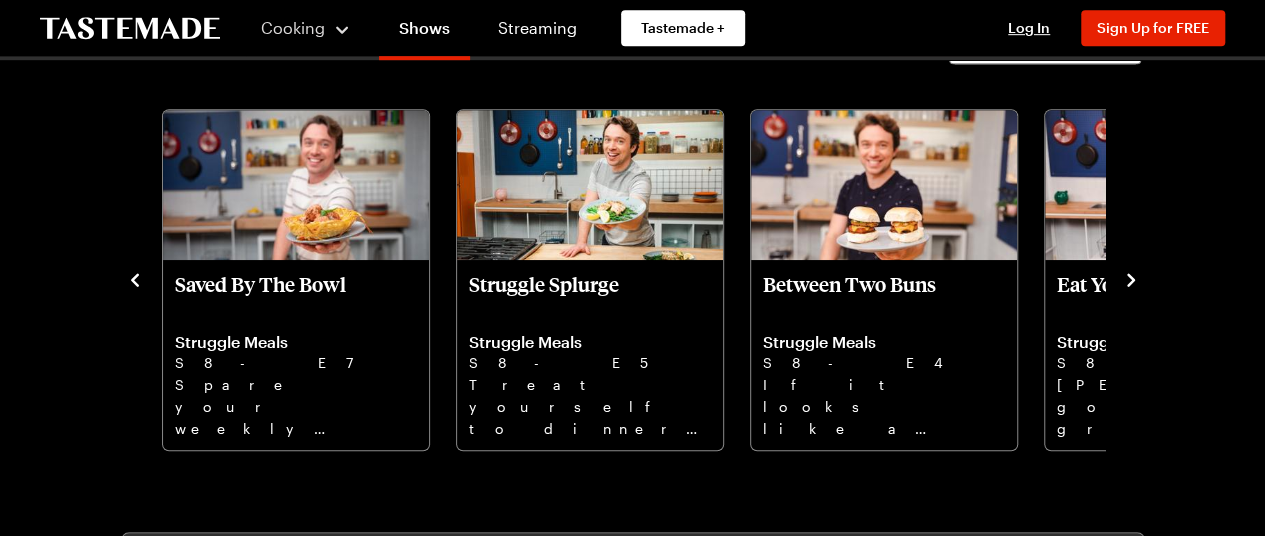 click 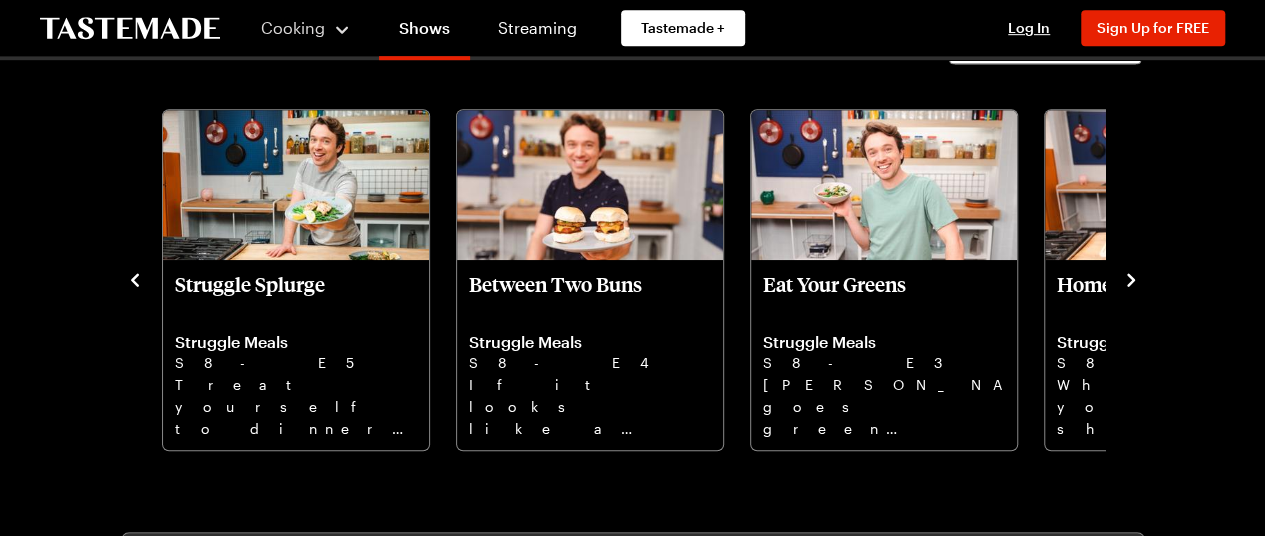 click 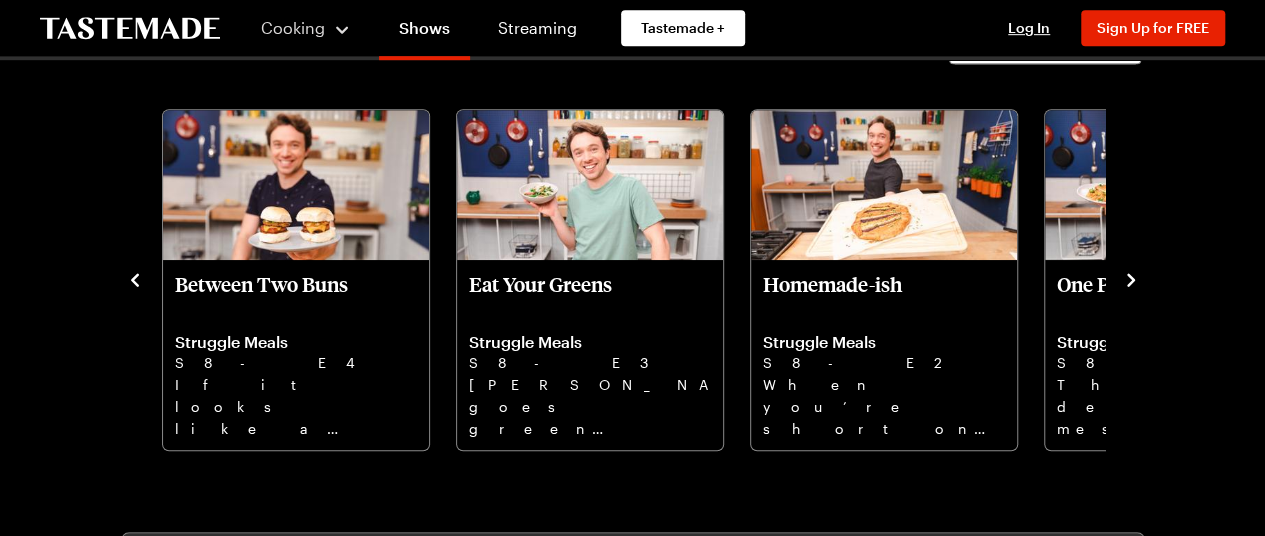 click 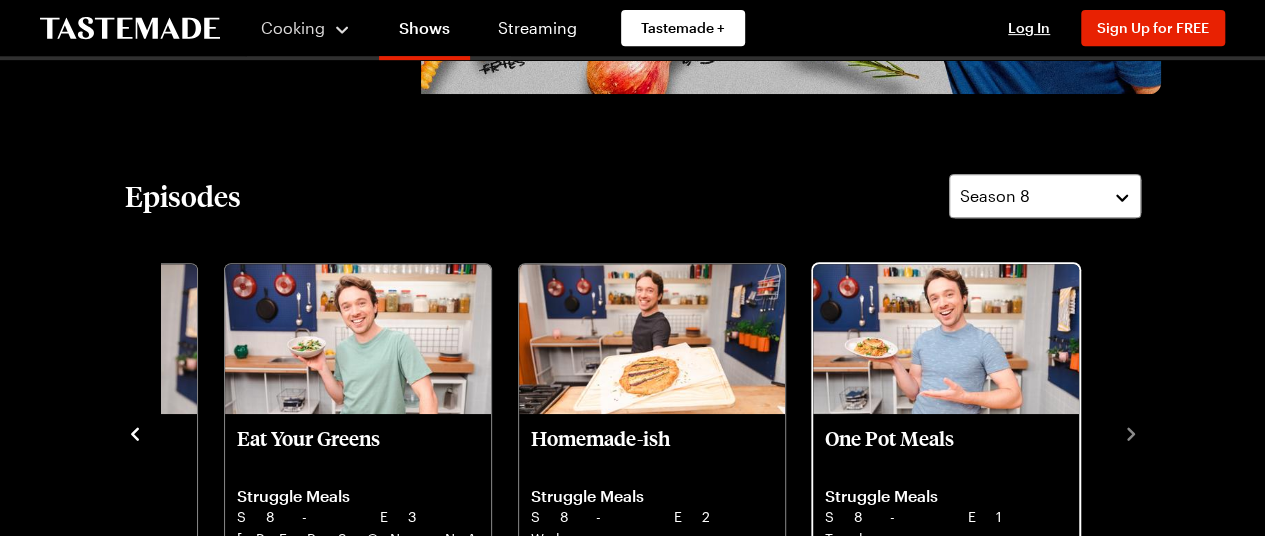 scroll, scrollTop: 400, scrollLeft: 0, axis: vertical 